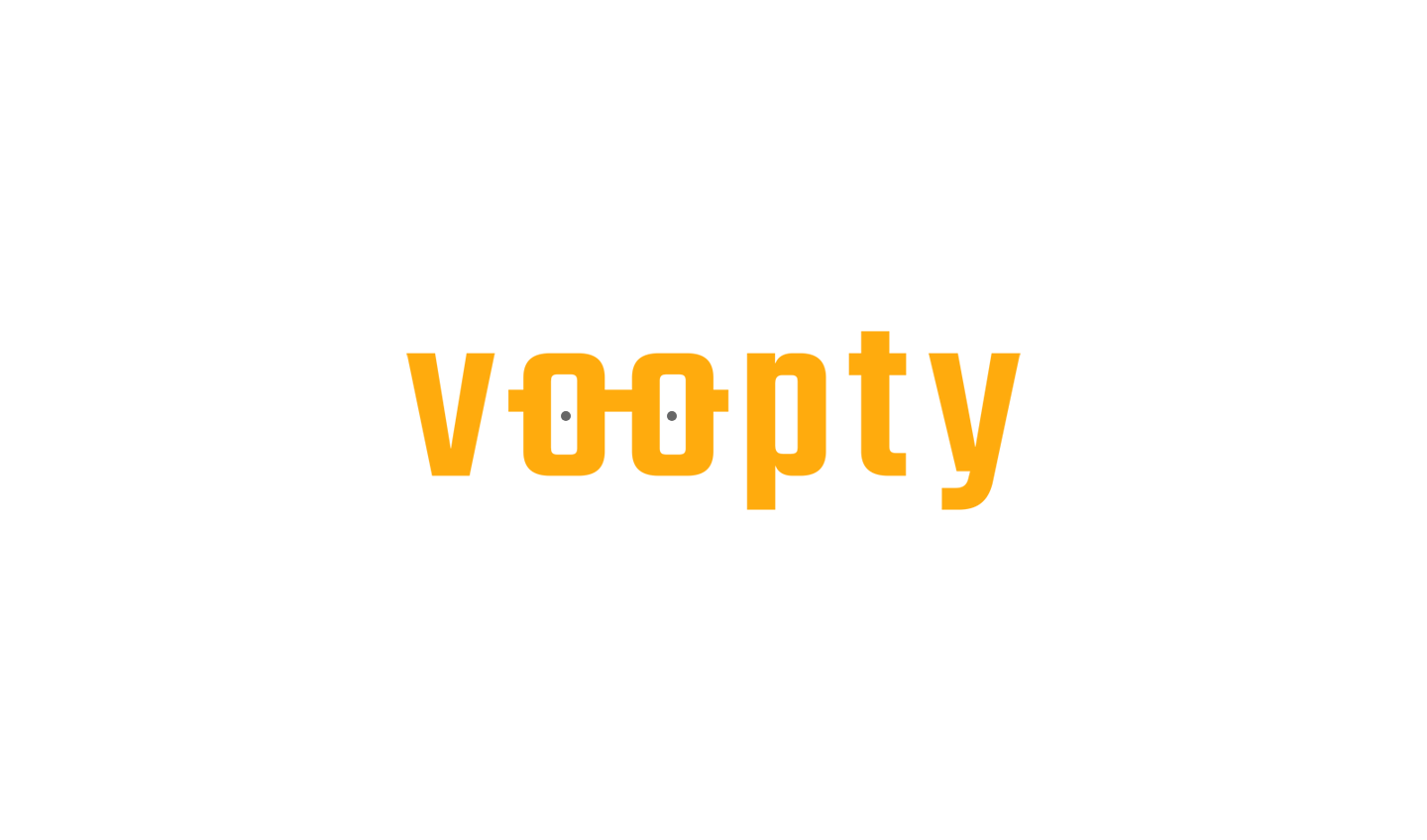 scroll, scrollTop: 0, scrollLeft: 0, axis: both 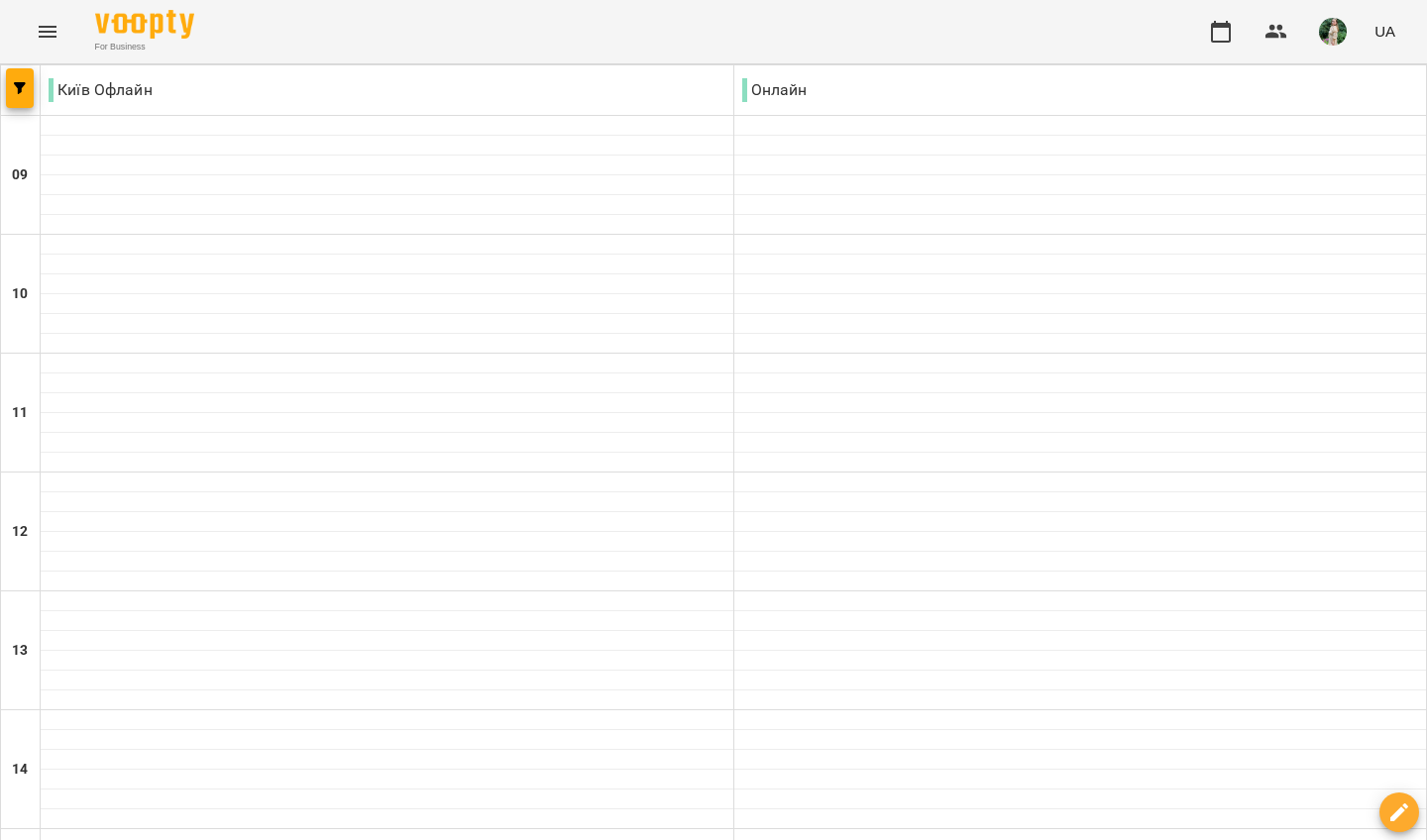 click at bounding box center (831, 1632) 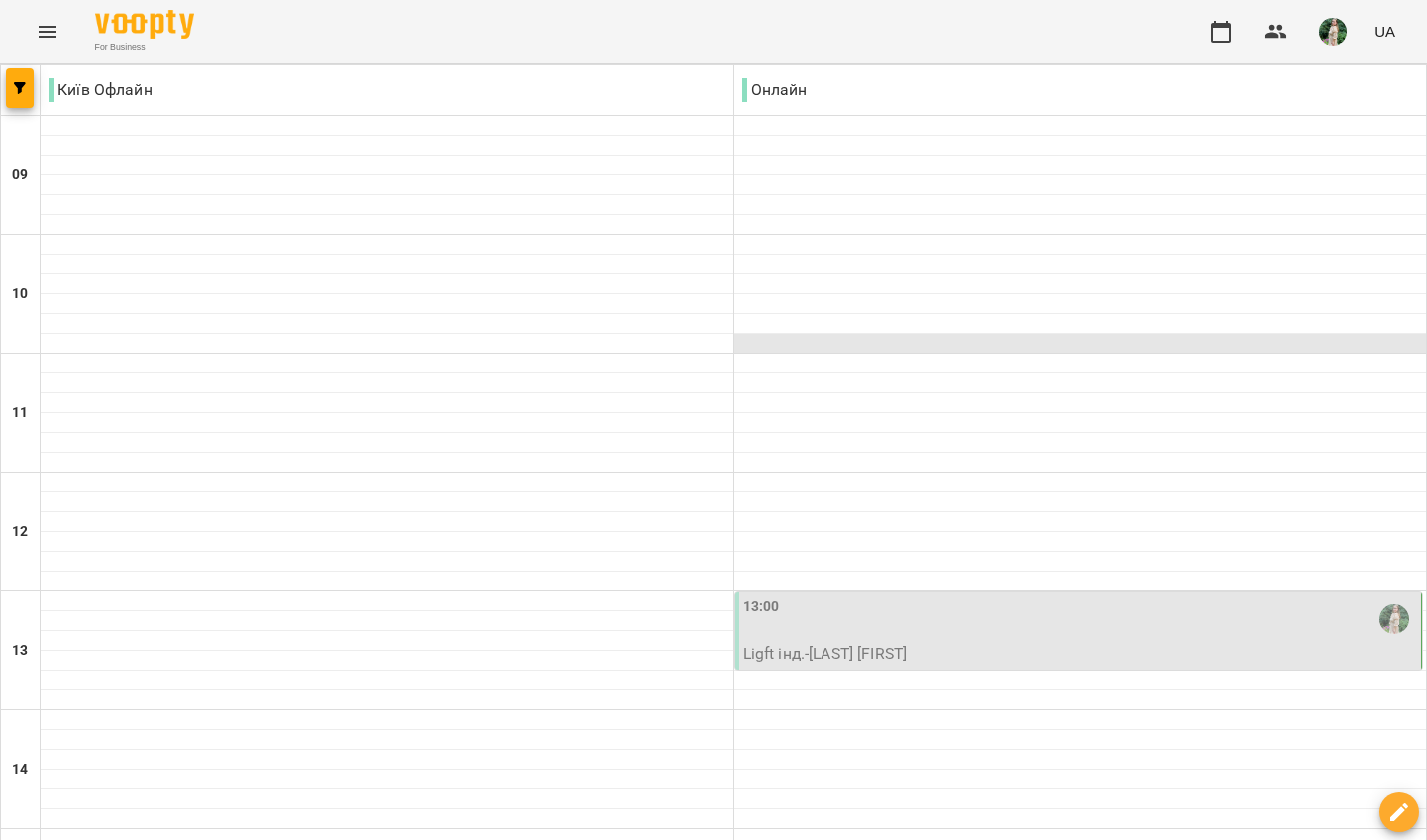 scroll, scrollTop: 833, scrollLeft: 0, axis: vertical 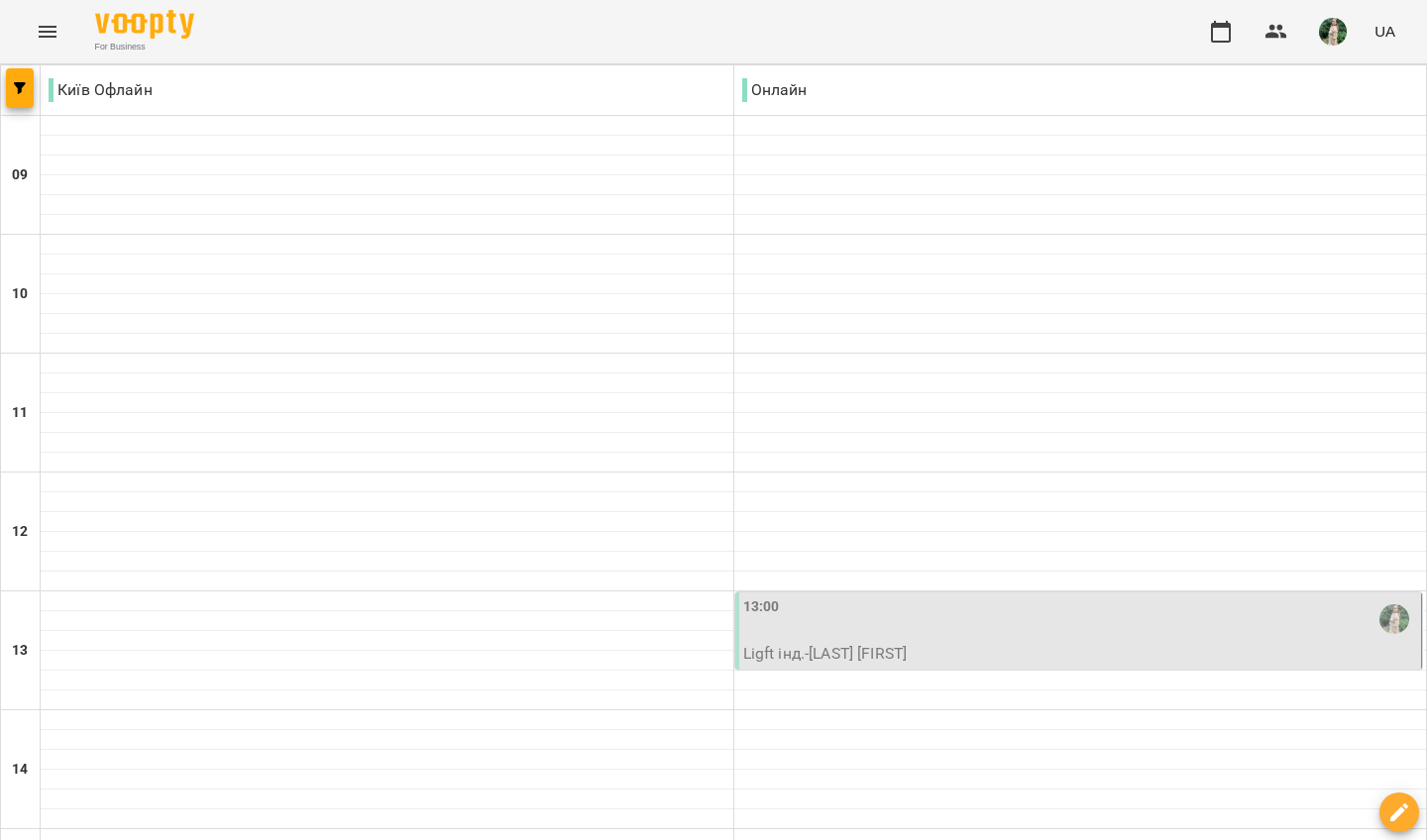 click on "LIGHT Англійська мова група - даяна3" at bounding box center [1080, 1129] 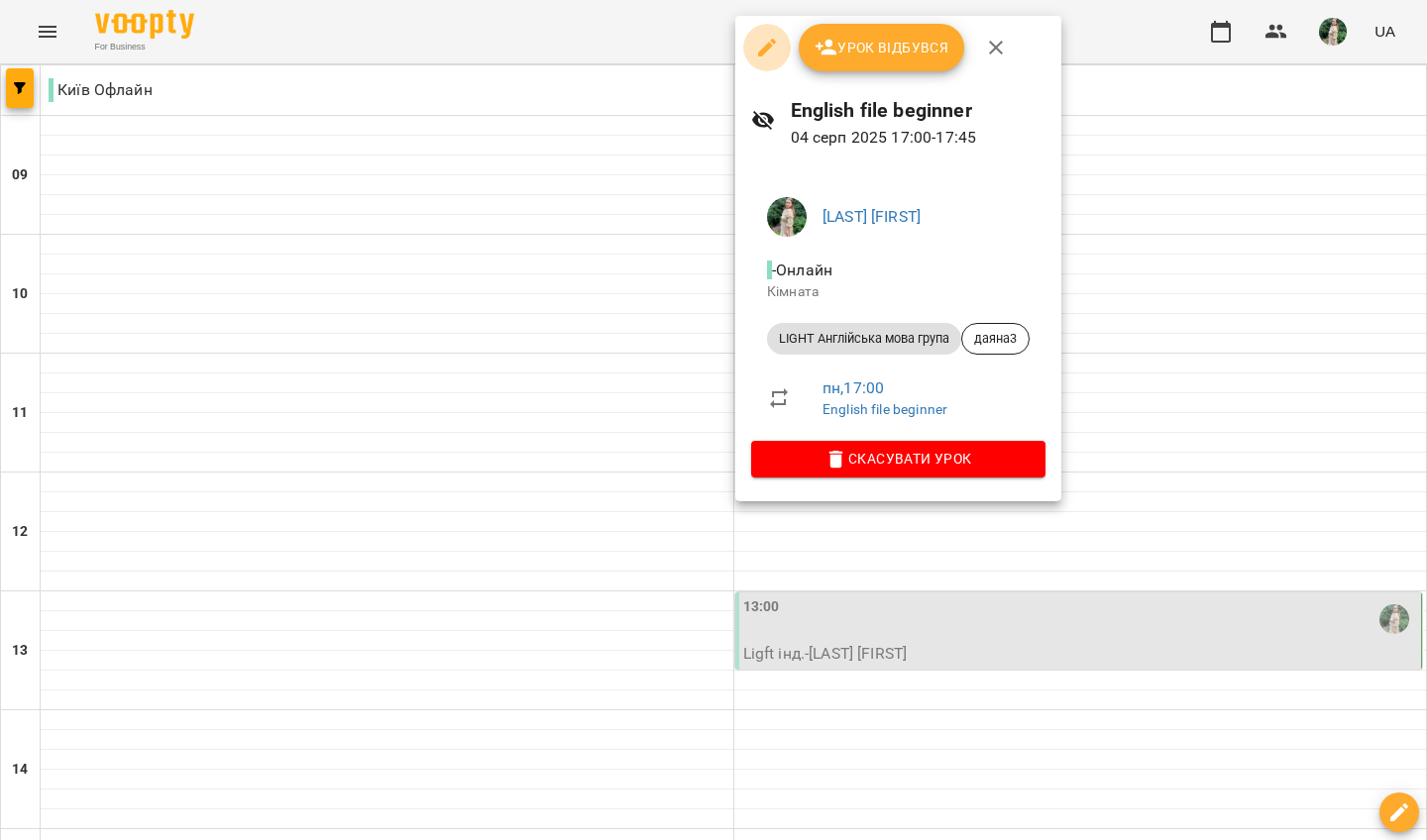click 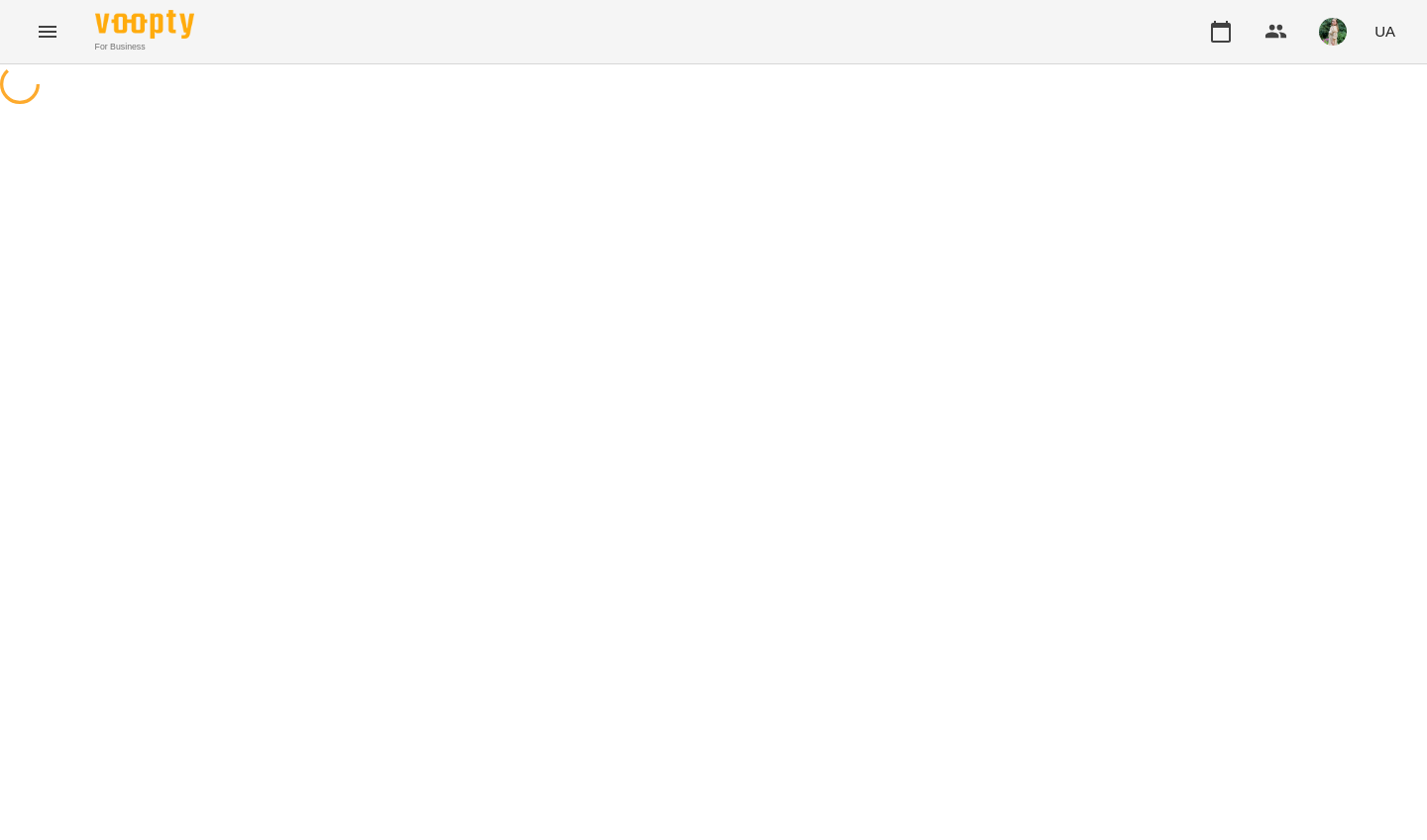 select on "**********" 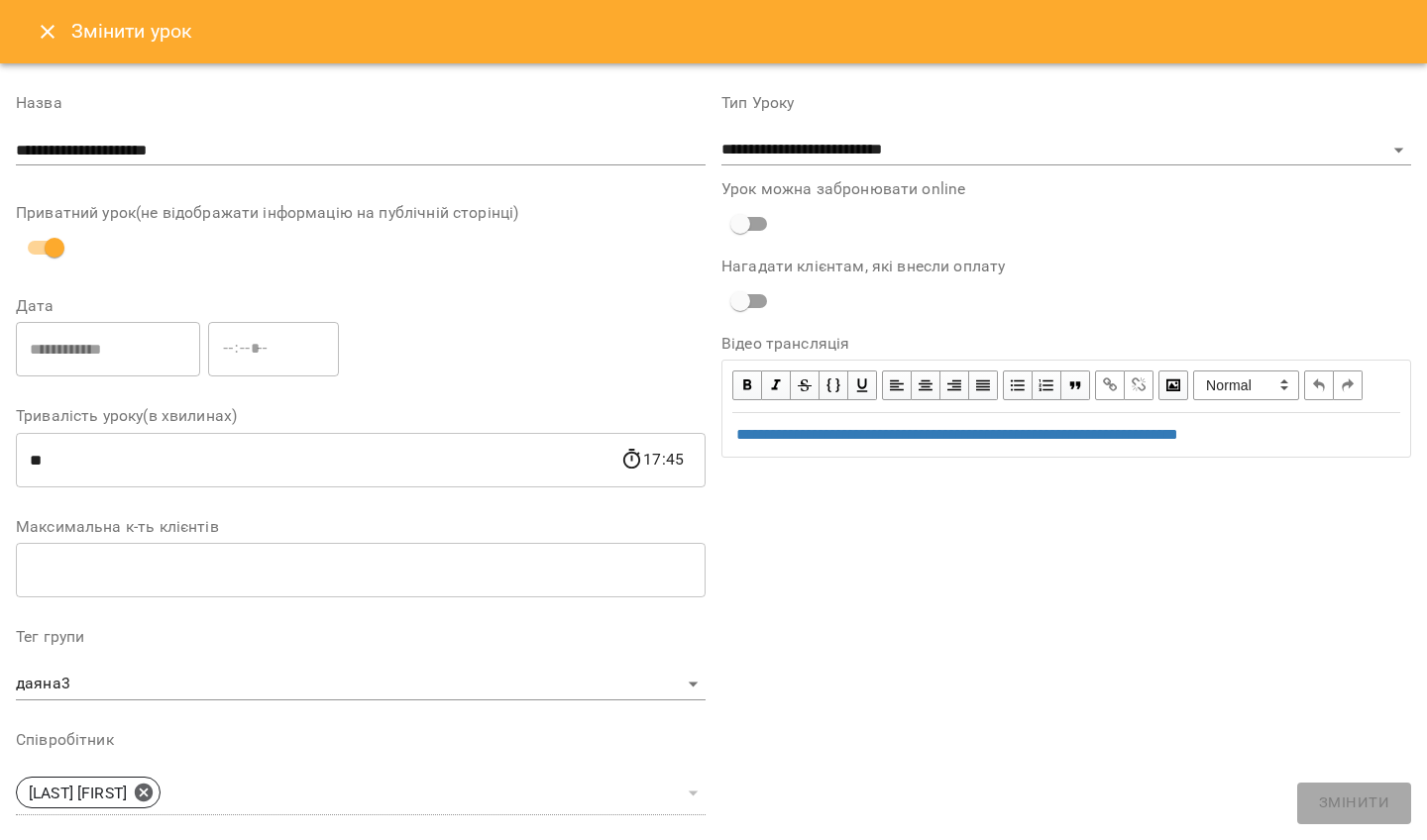 scroll, scrollTop: 0, scrollLeft: 0, axis: both 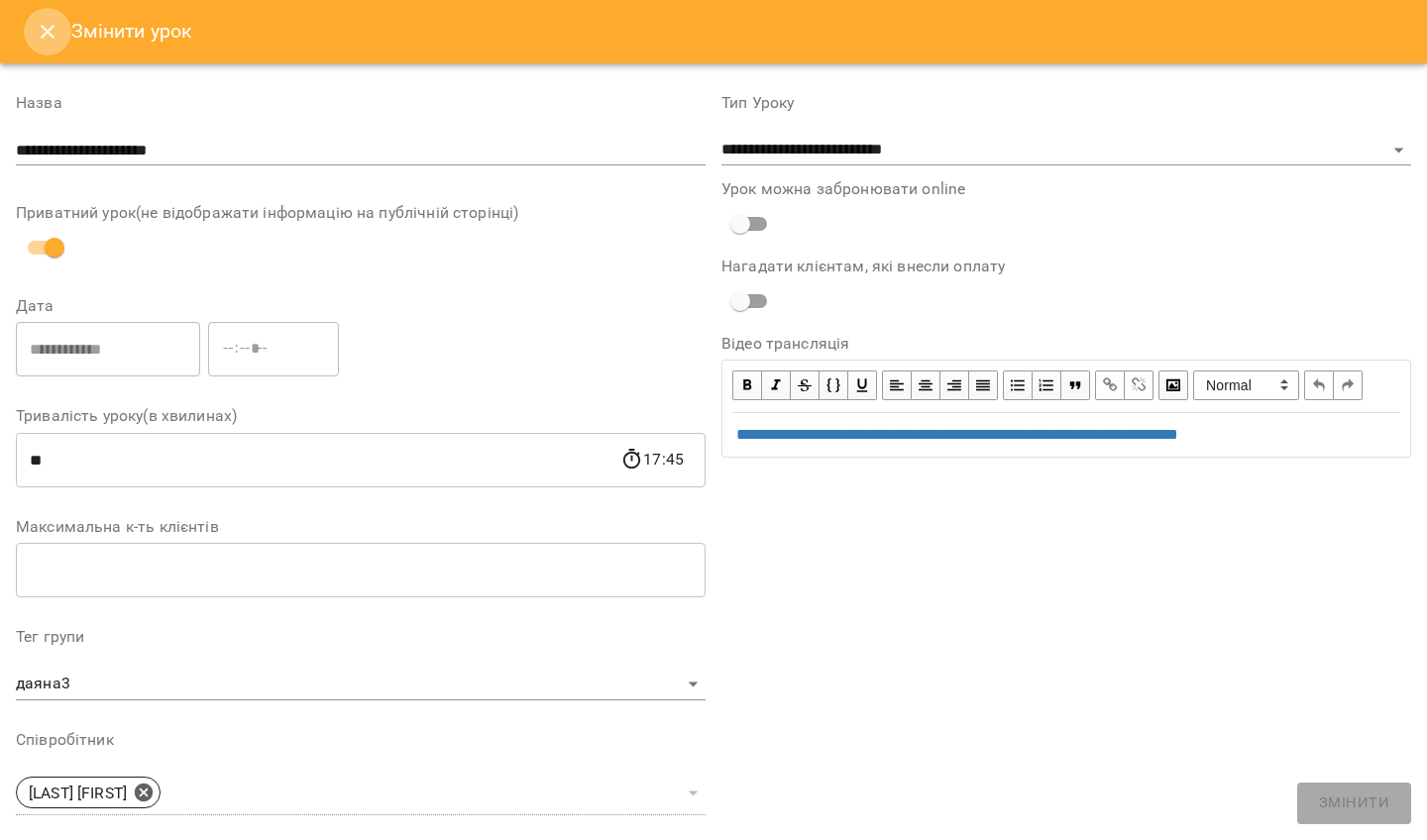 click 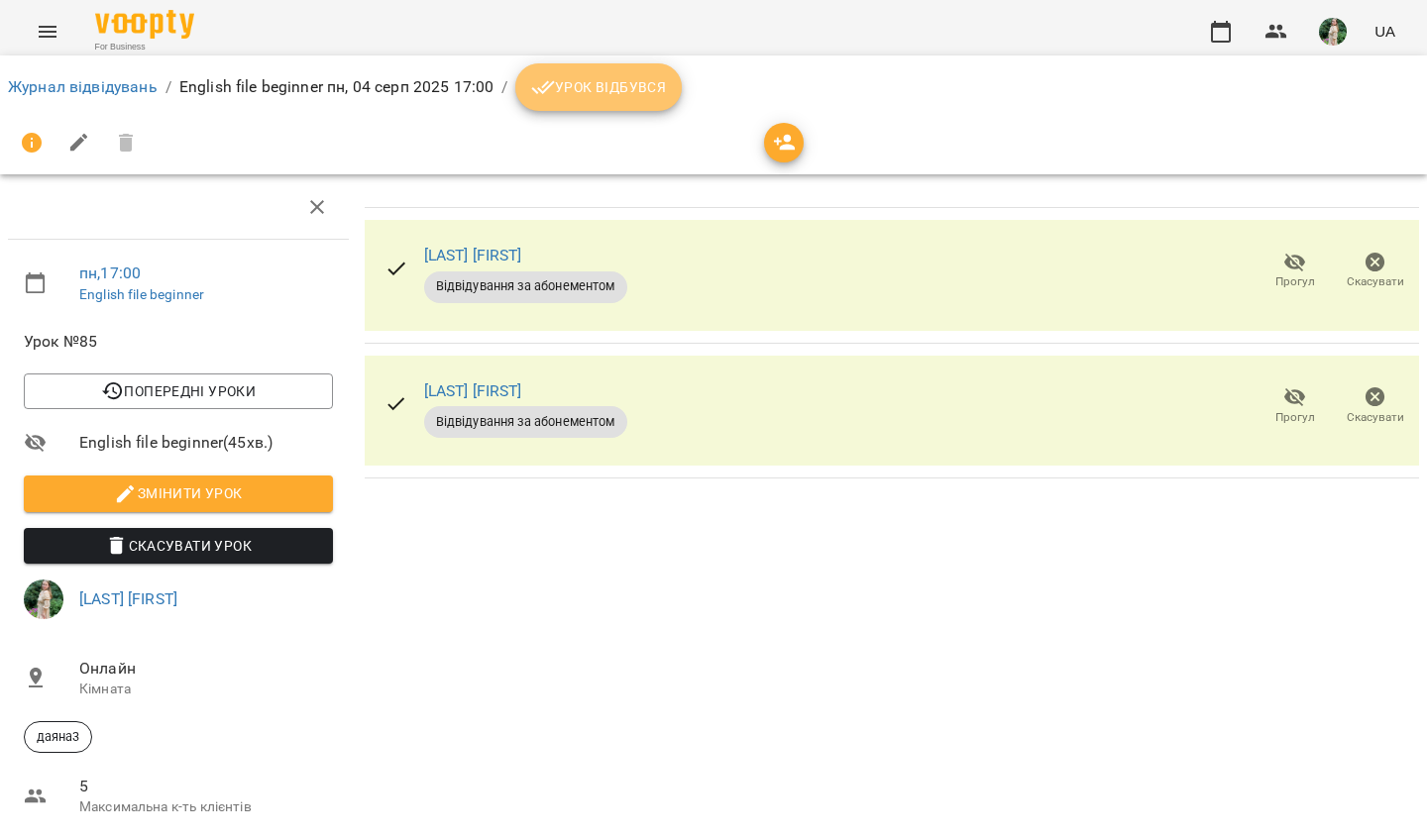 click on "Урок відбувся" at bounding box center (599, 87) 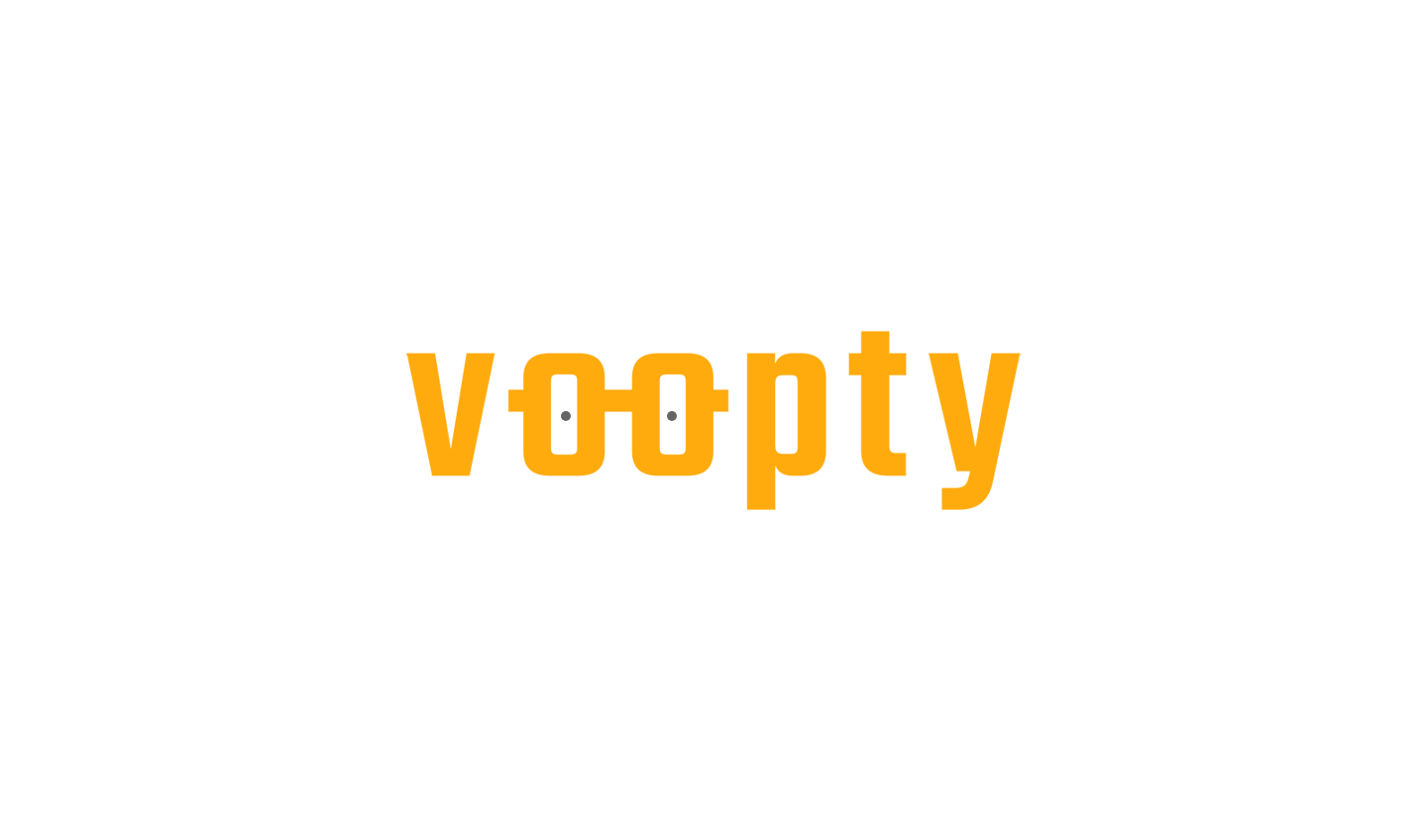 scroll, scrollTop: 0, scrollLeft: 0, axis: both 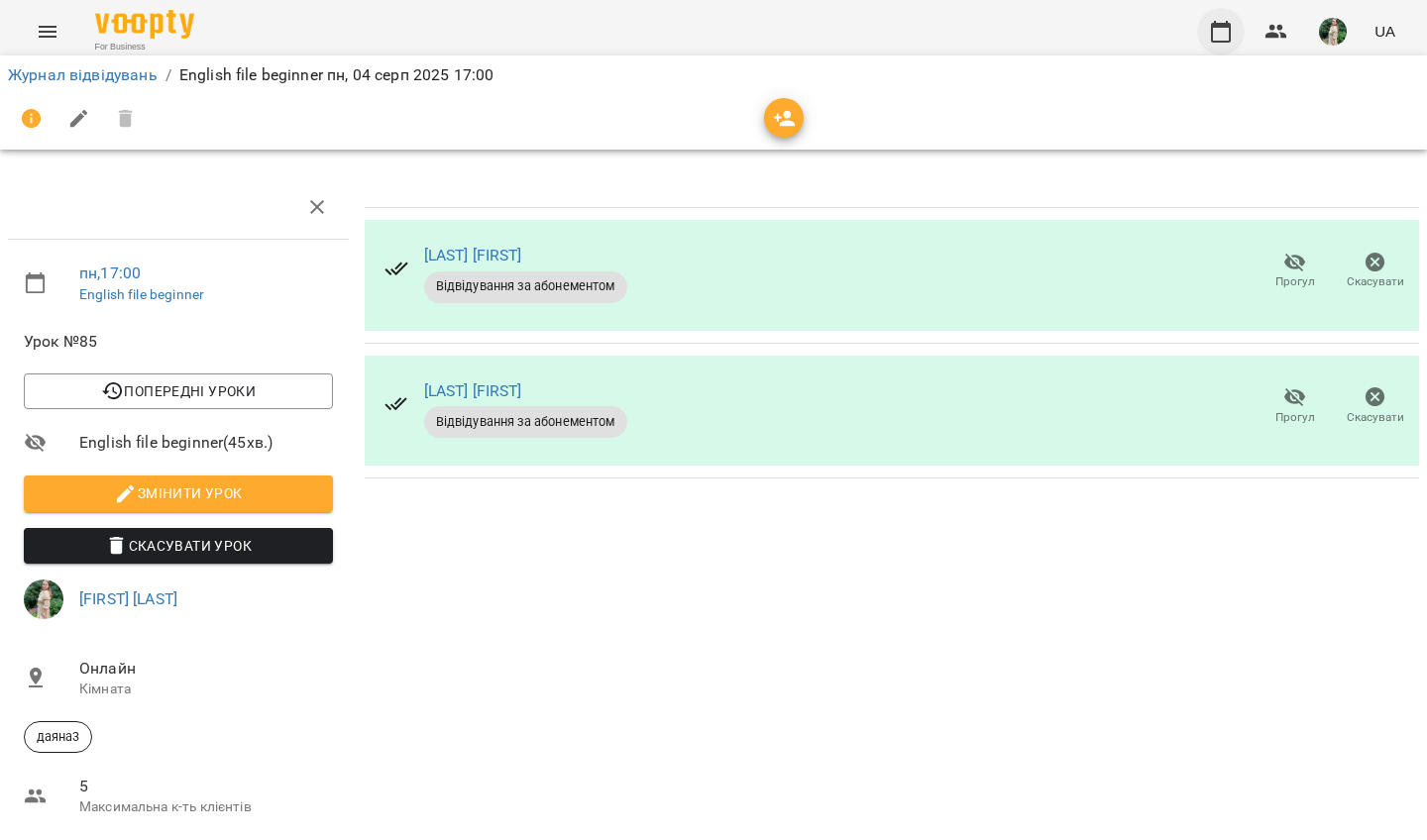 click 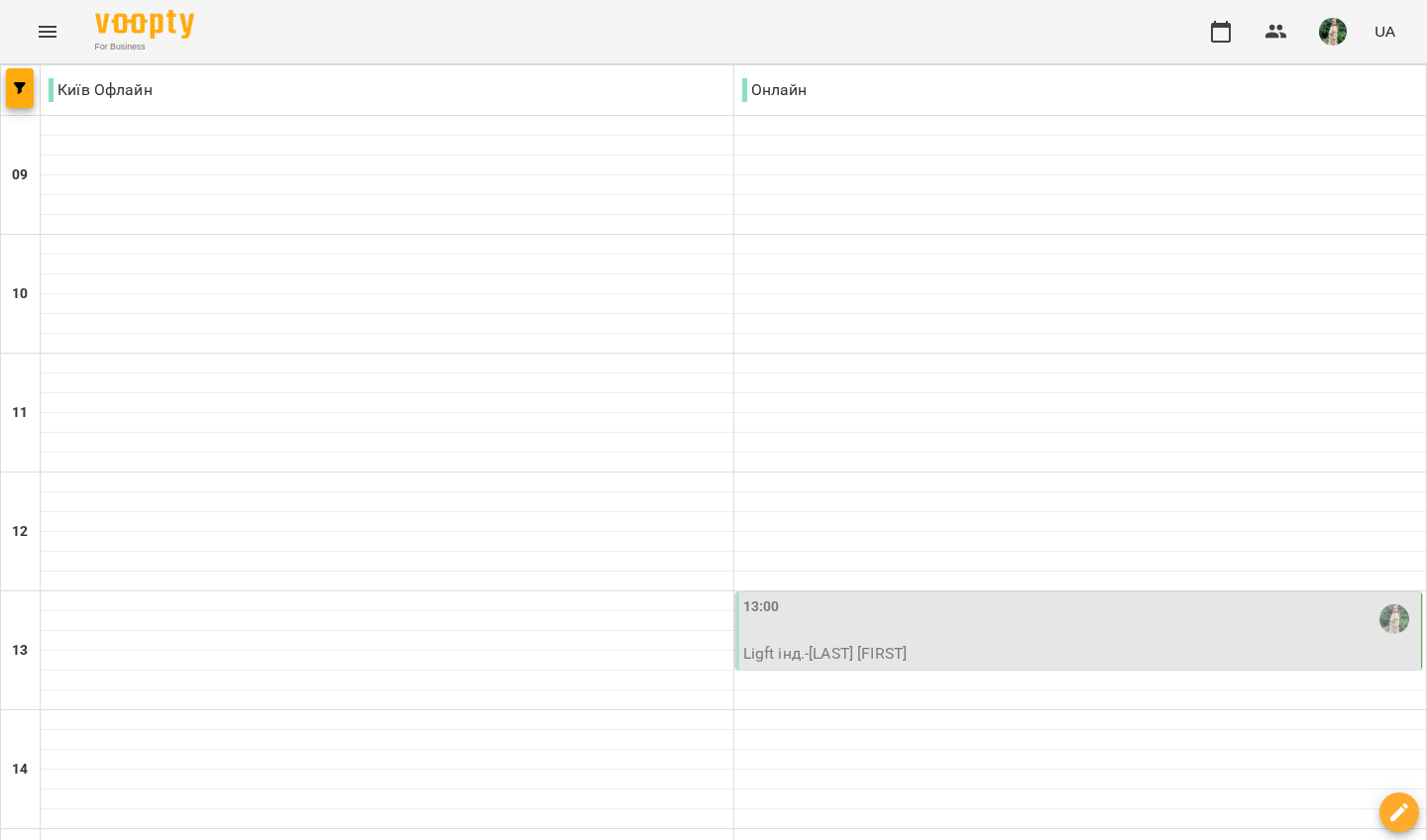 scroll, scrollTop: 710, scrollLeft: 0, axis: vertical 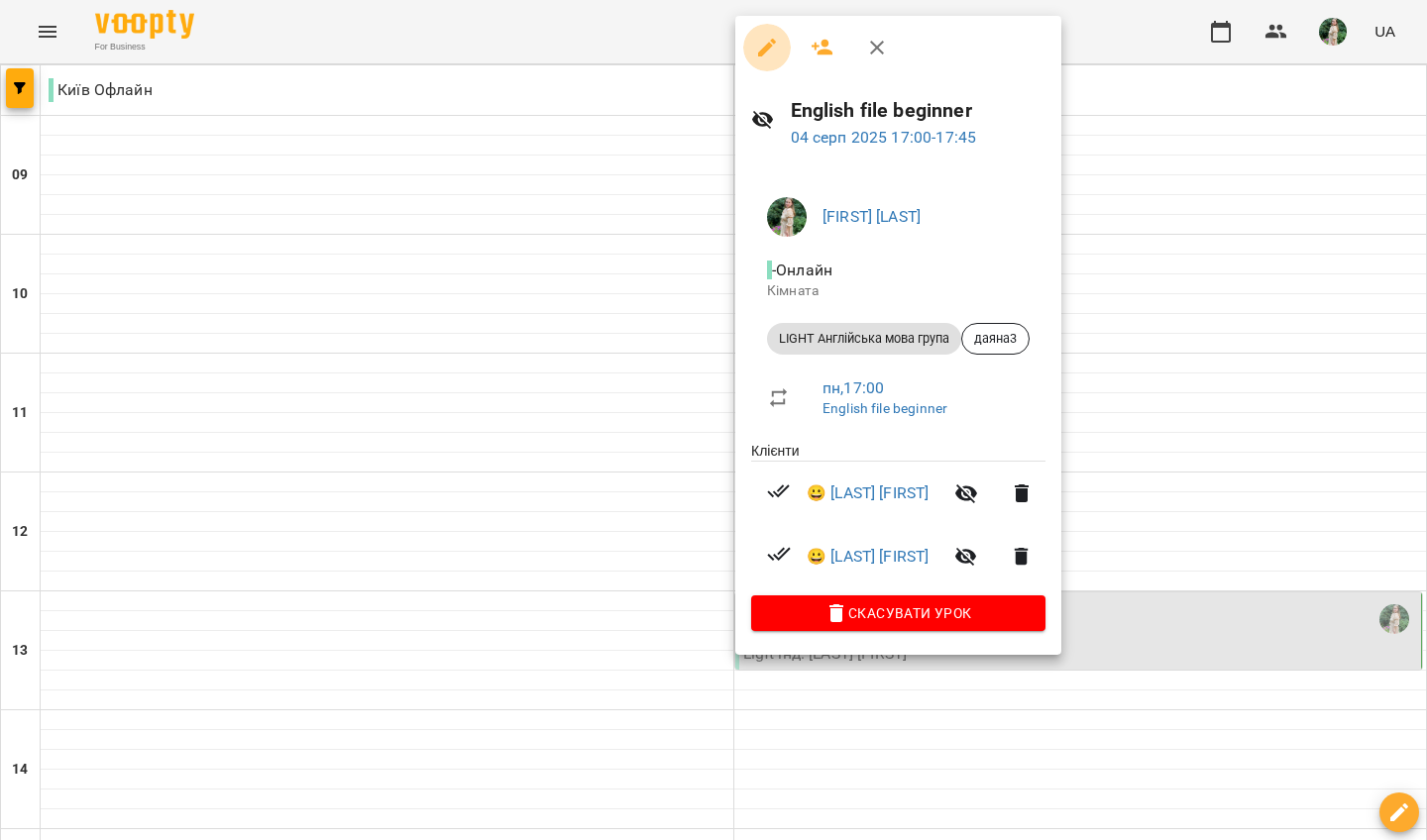click at bounding box center (767, 48) 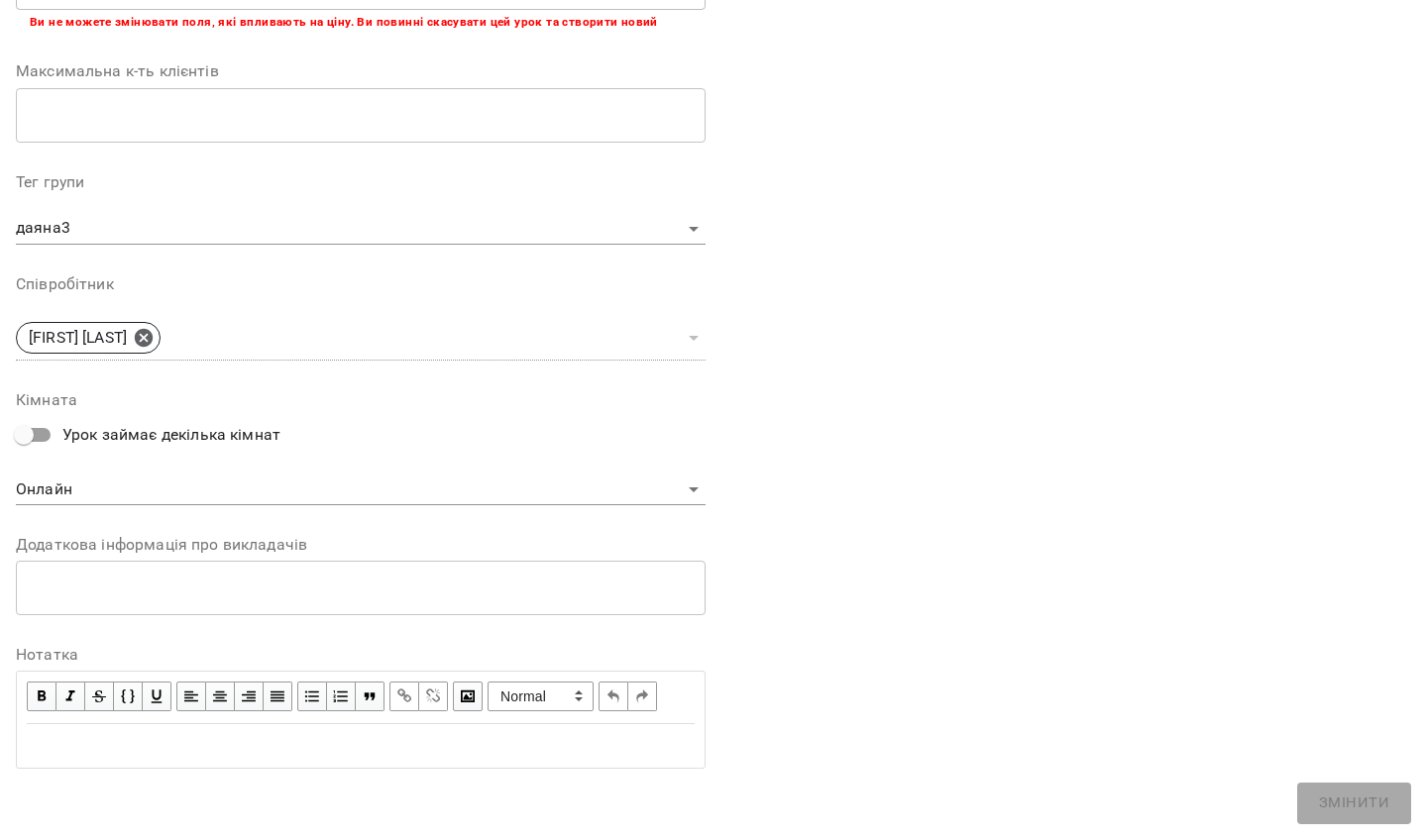 scroll, scrollTop: 506, scrollLeft: 0, axis: vertical 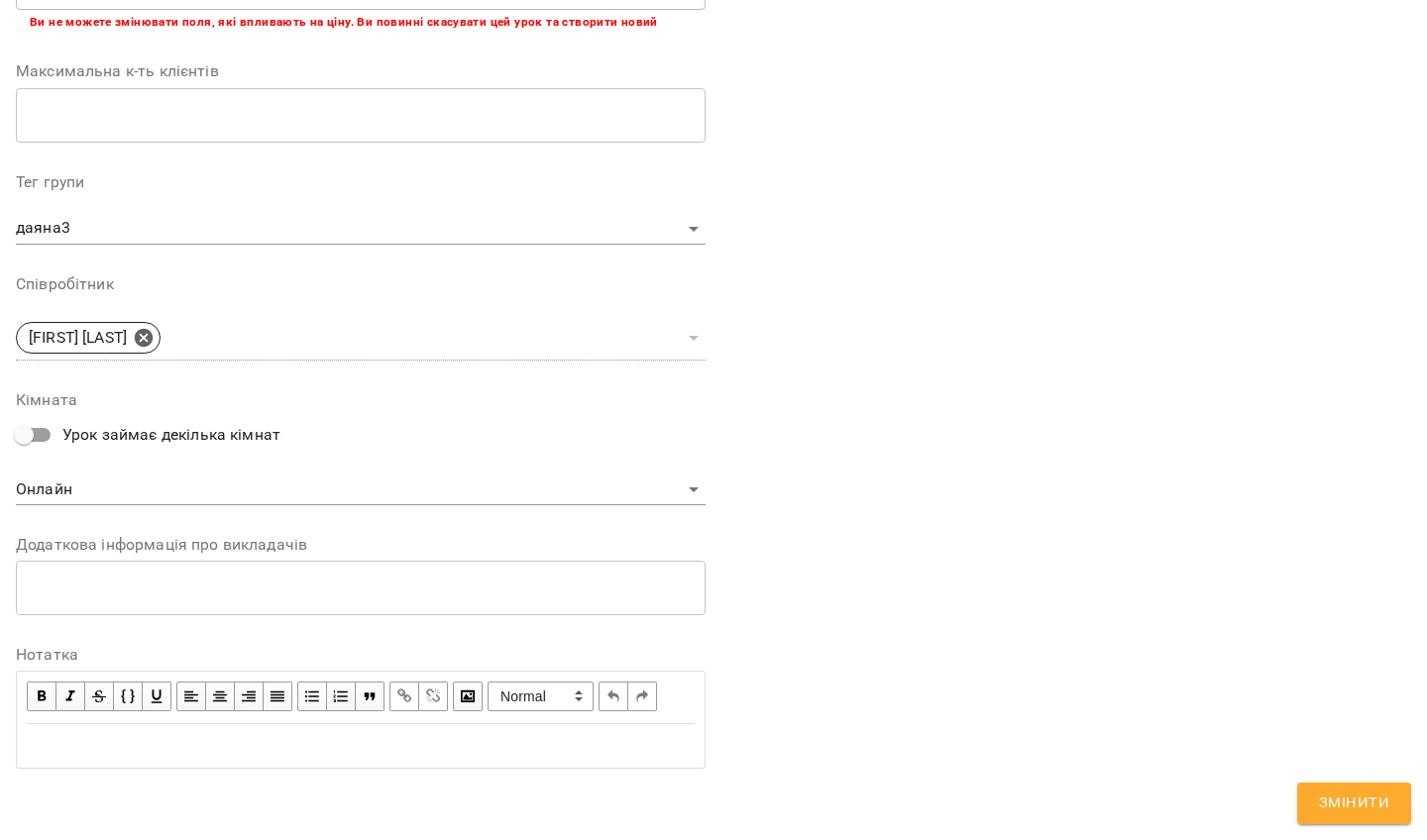 click at bounding box center [361, 746] 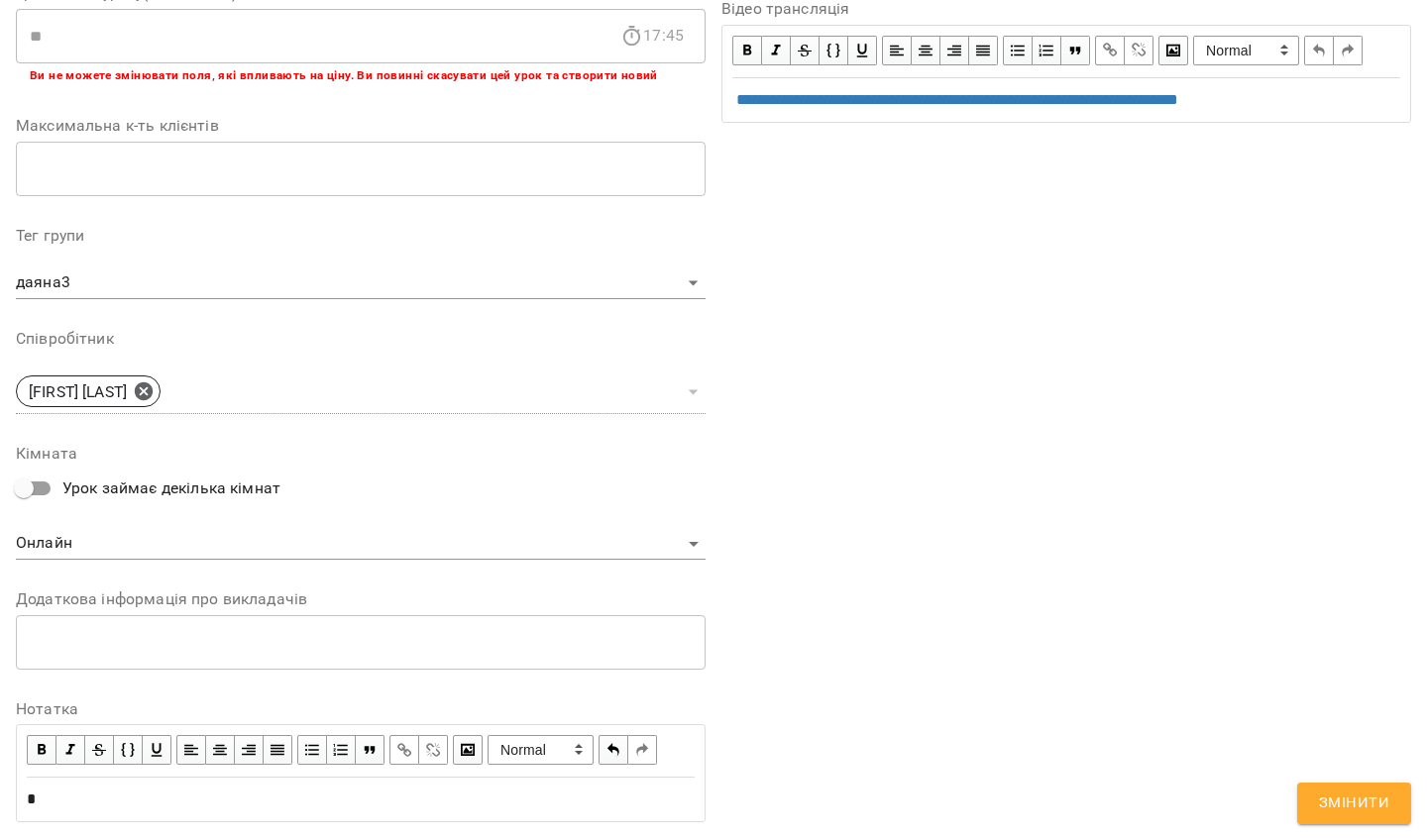 type 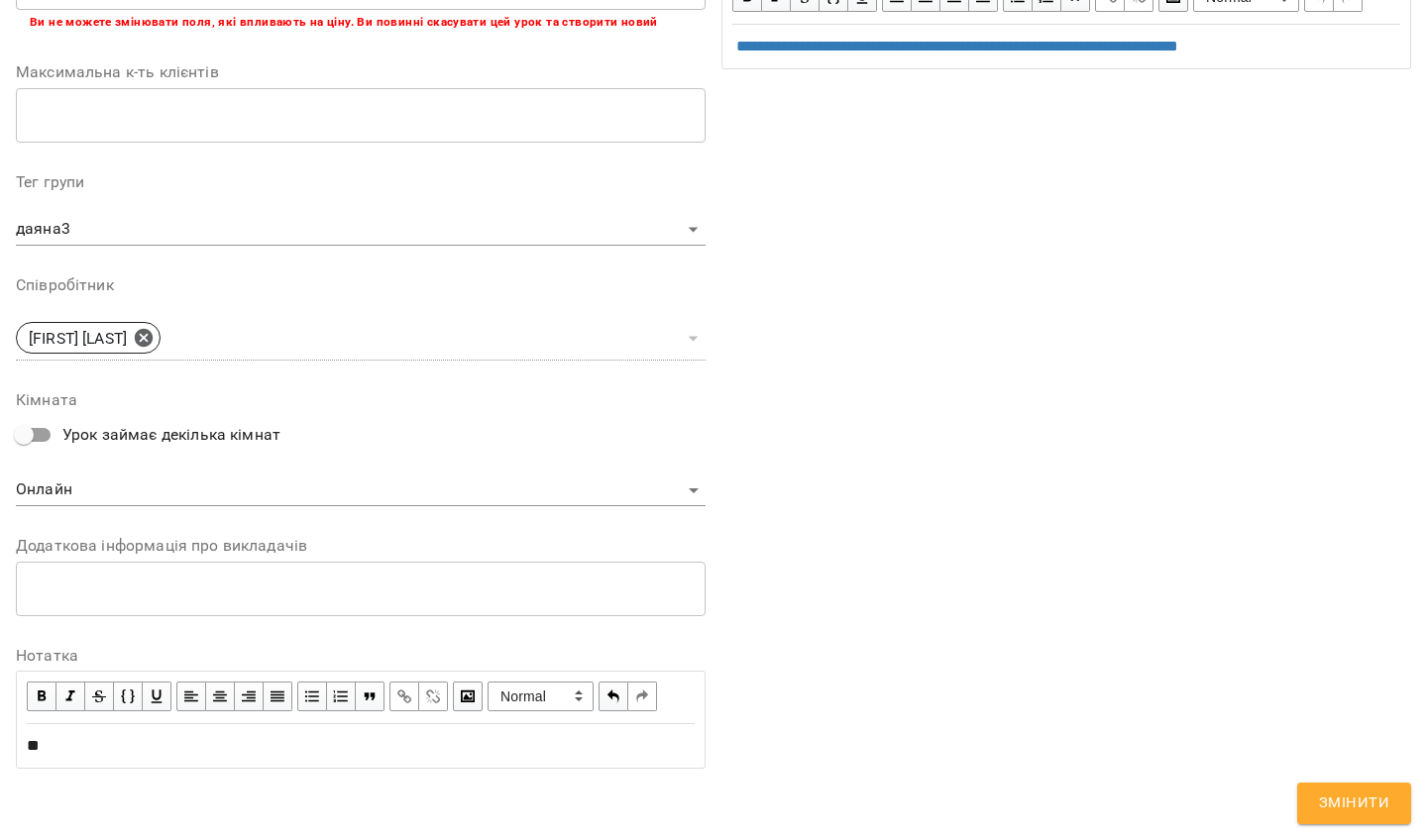 scroll, scrollTop: 589, scrollLeft: 0, axis: vertical 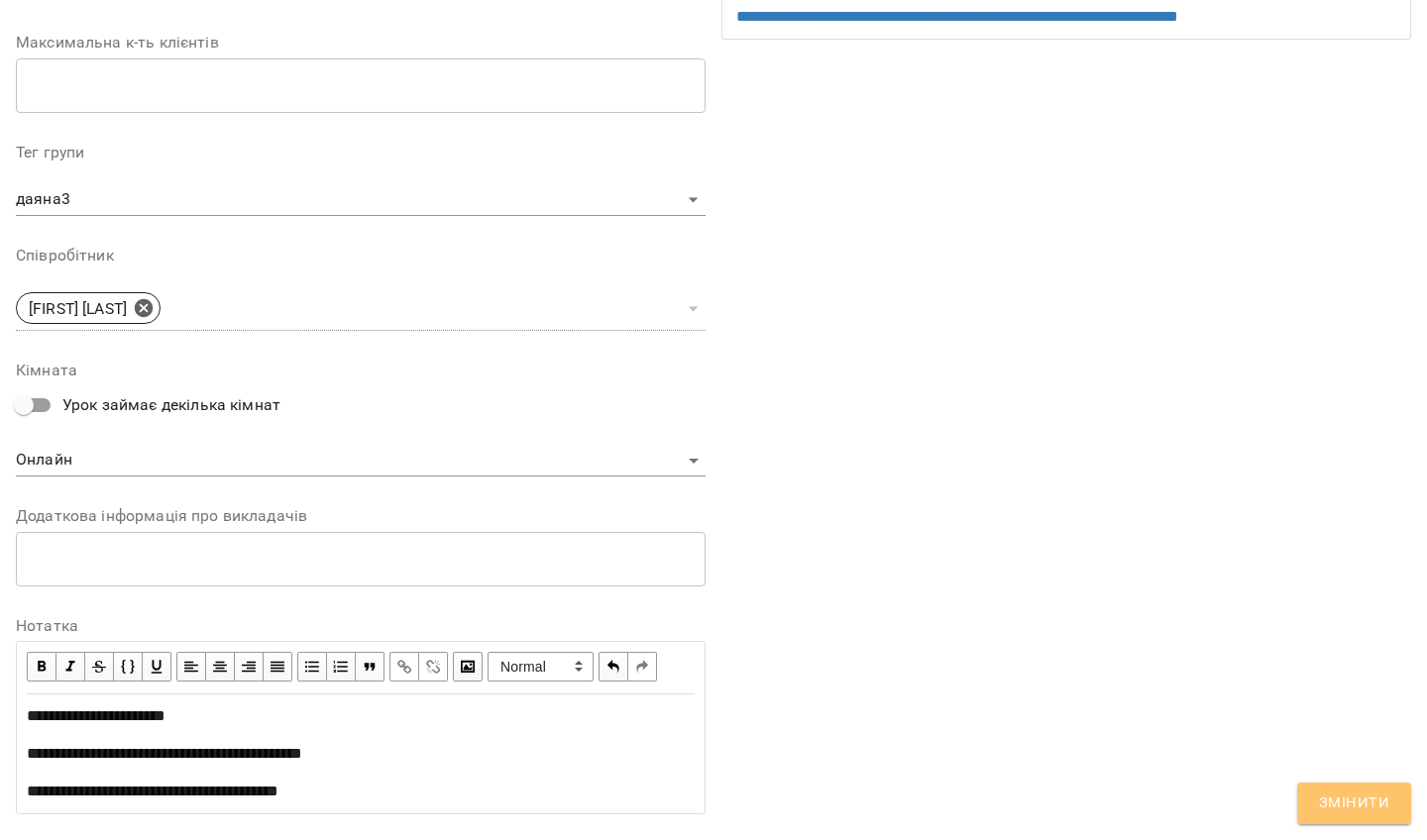 click on "Змінити" at bounding box center [1354, 803] 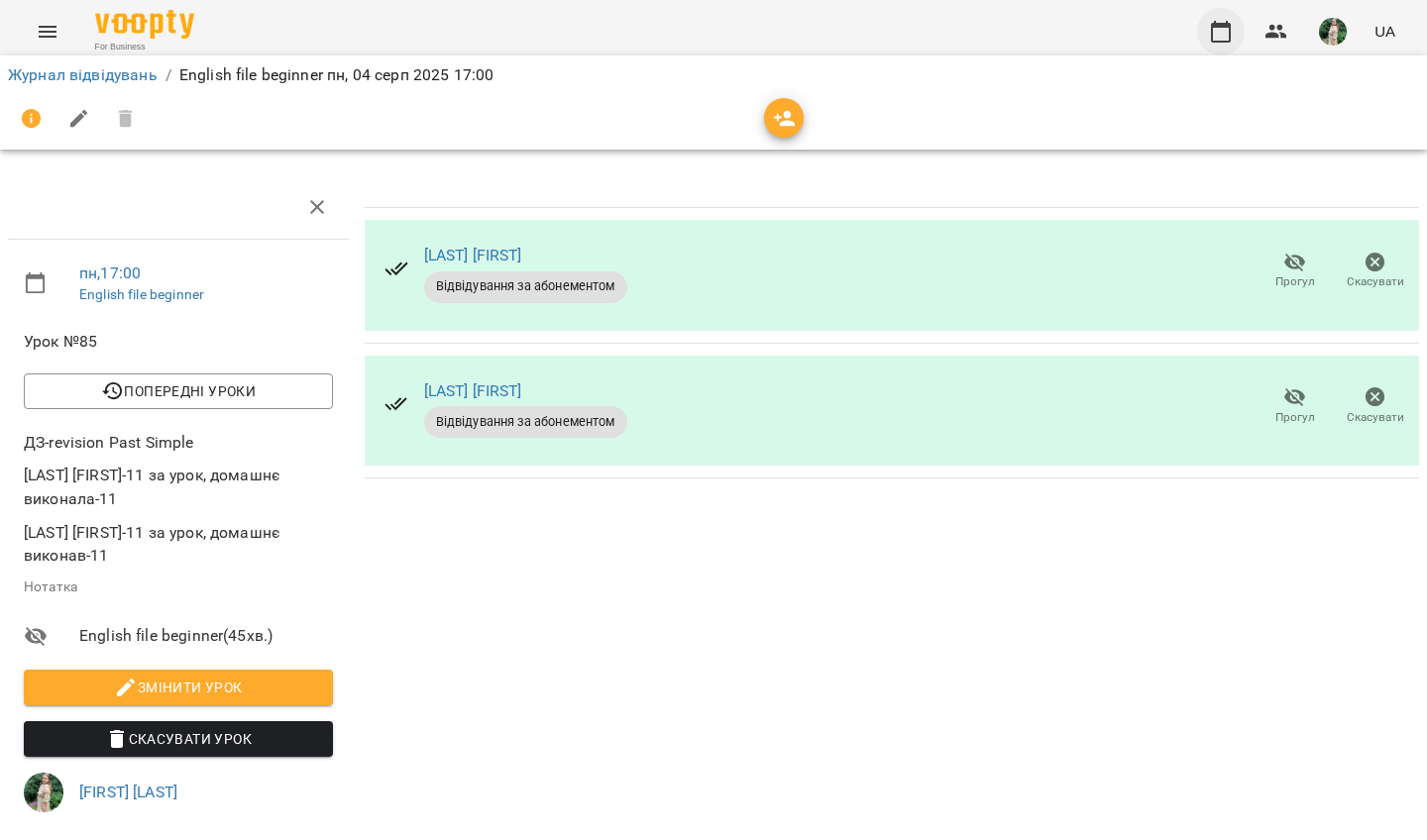 click at bounding box center [1221, 32] 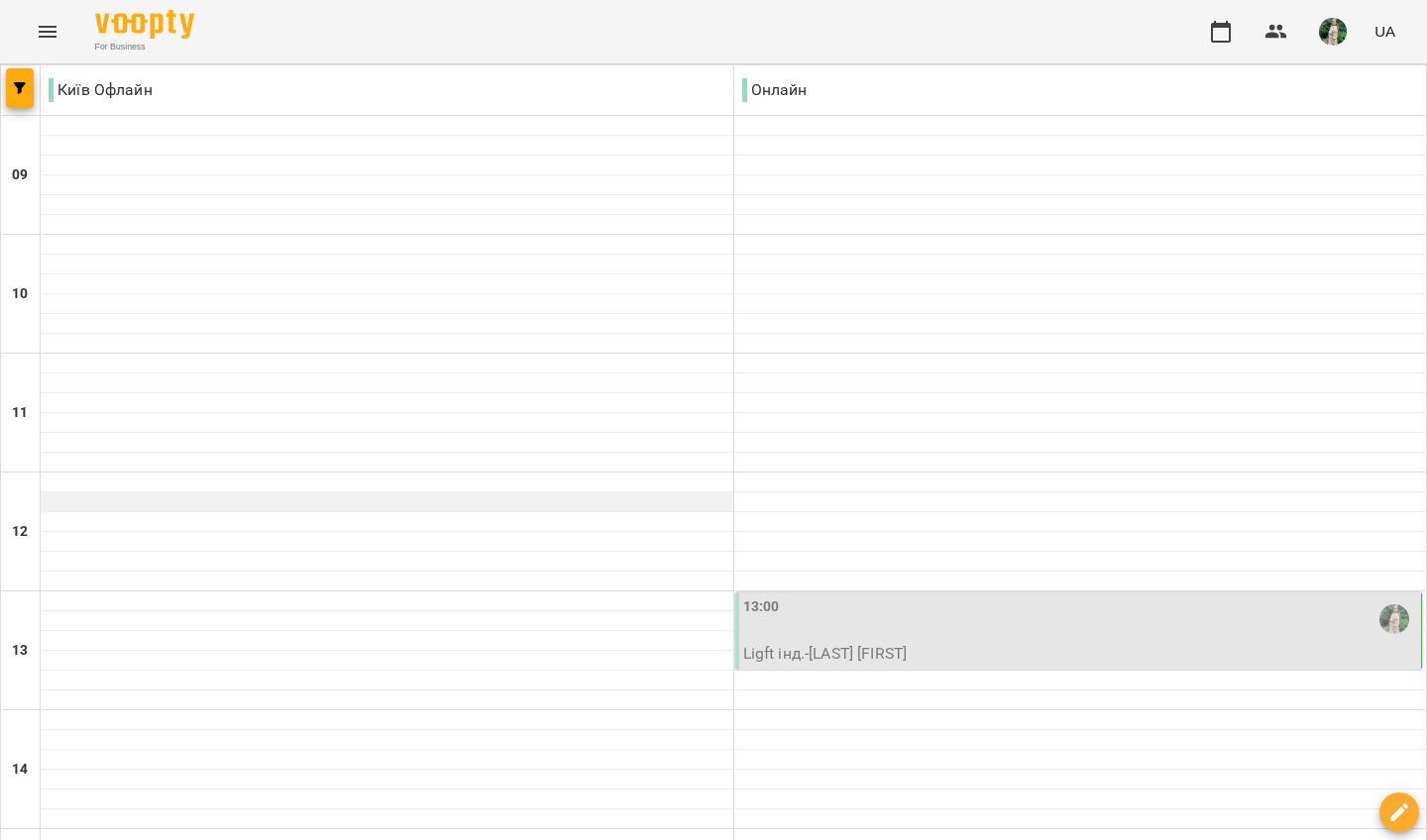 scroll, scrollTop: 768, scrollLeft: 0, axis: vertical 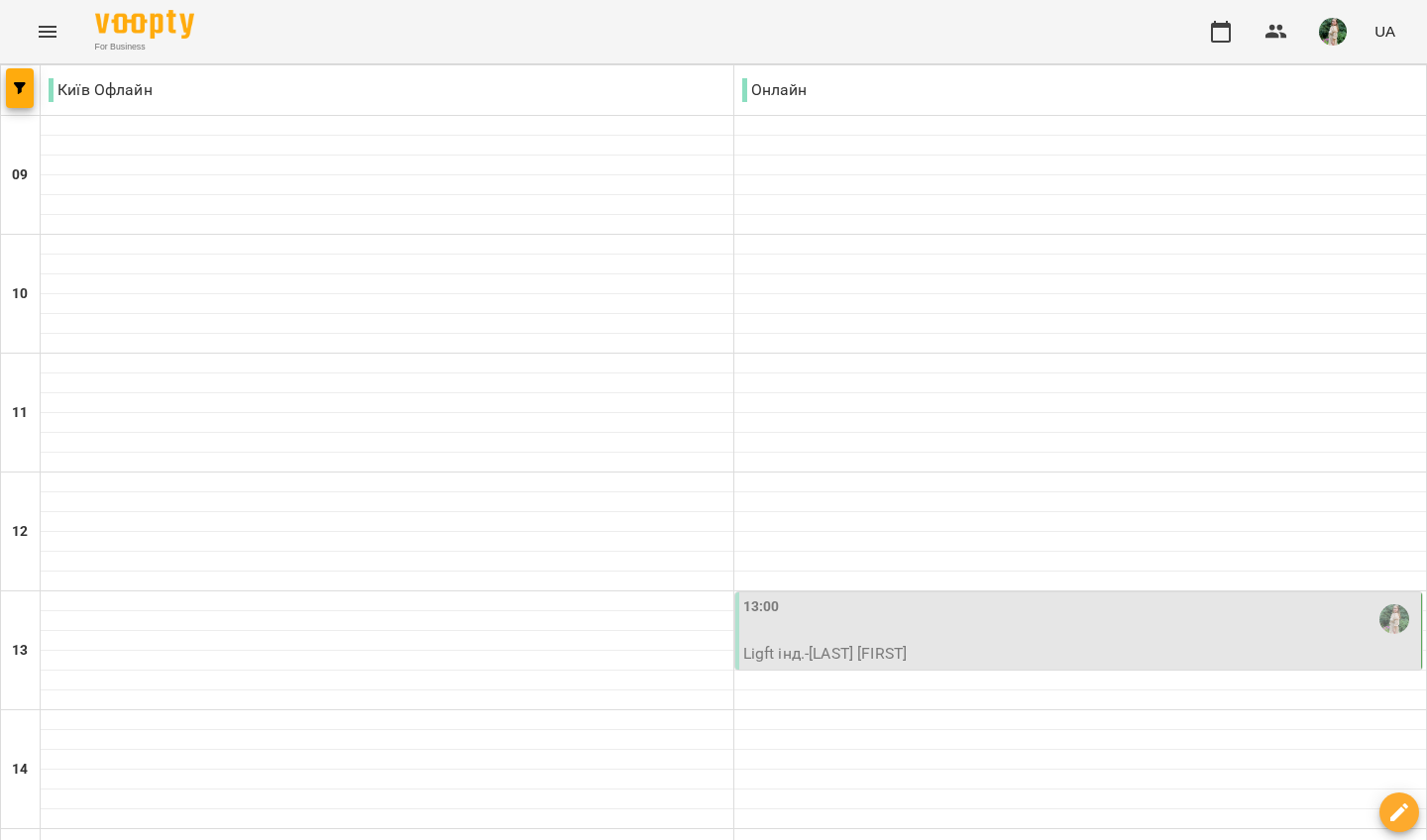 click on "LIGHT Англійська мова група - TO TOP1" at bounding box center [1080, 1248] 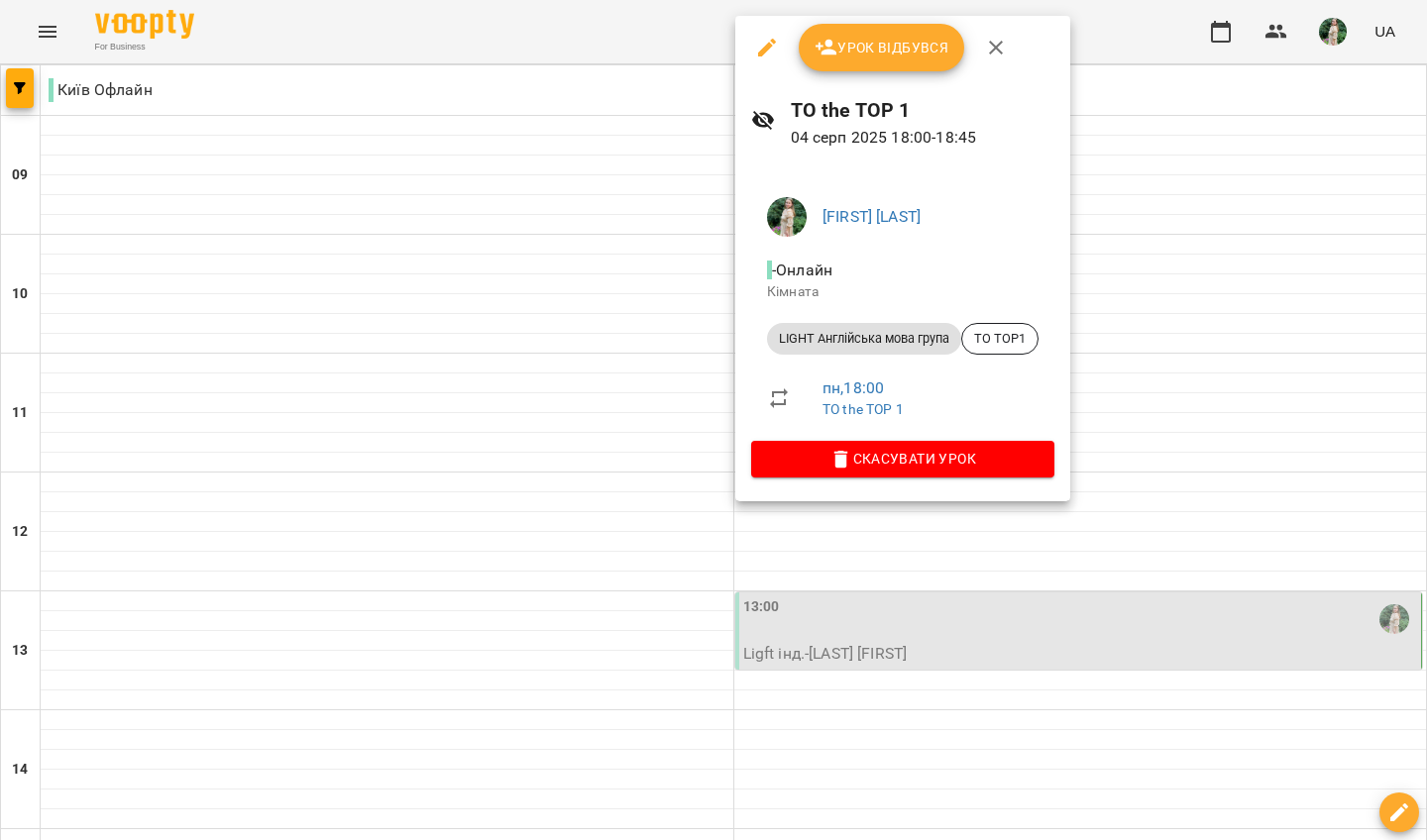 click at bounding box center [767, 48] 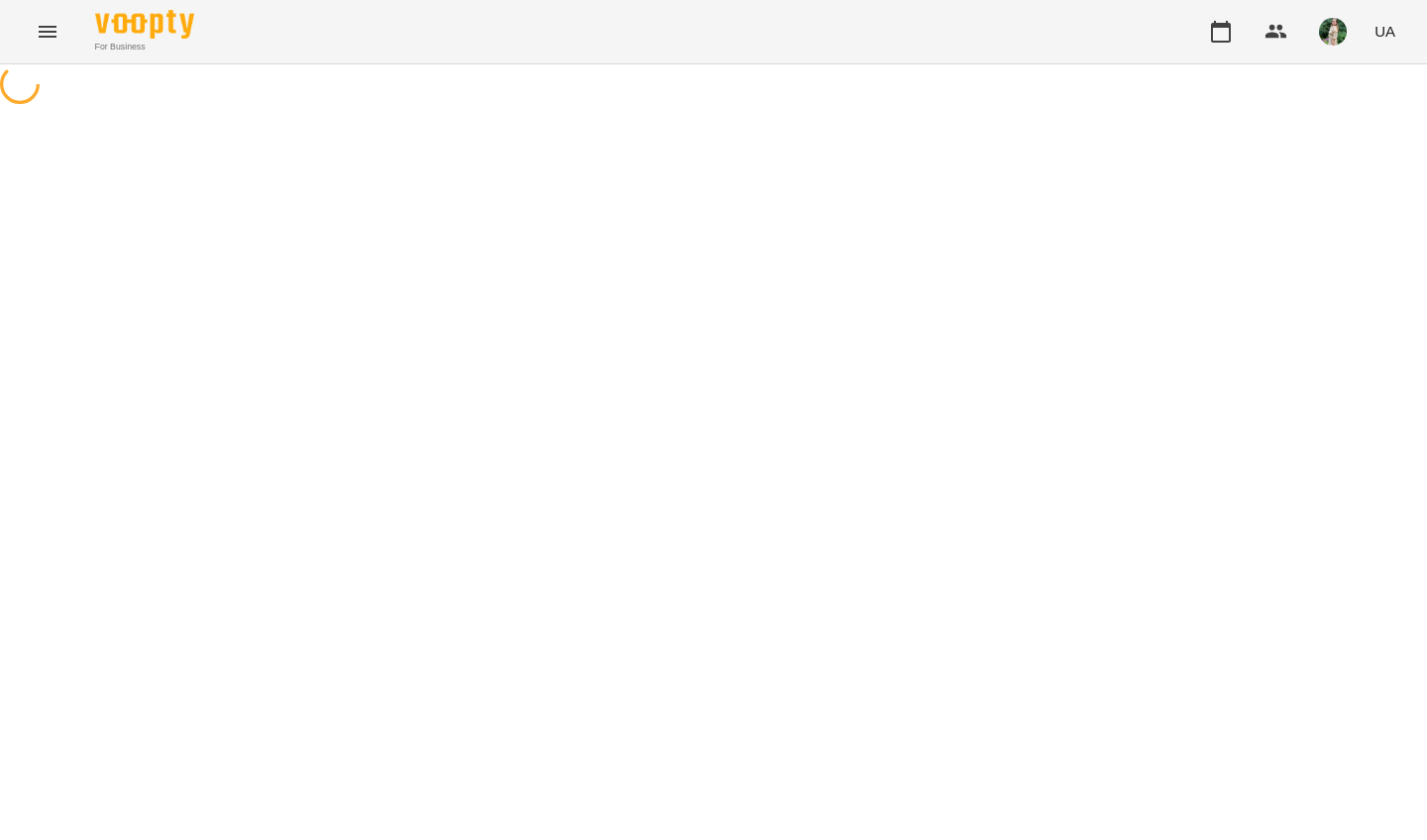 select on "**********" 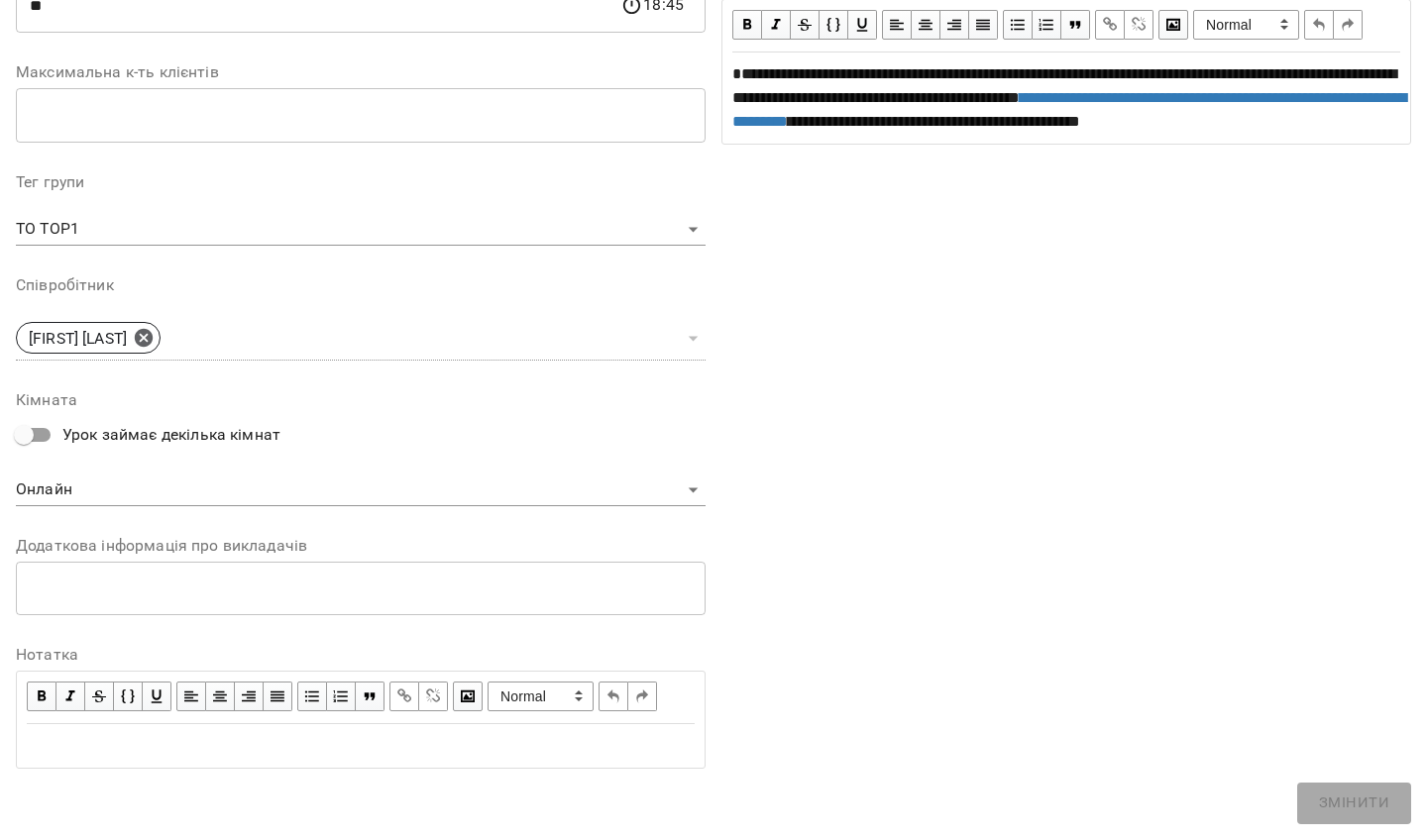 scroll, scrollTop: 484, scrollLeft: 0, axis: vertical 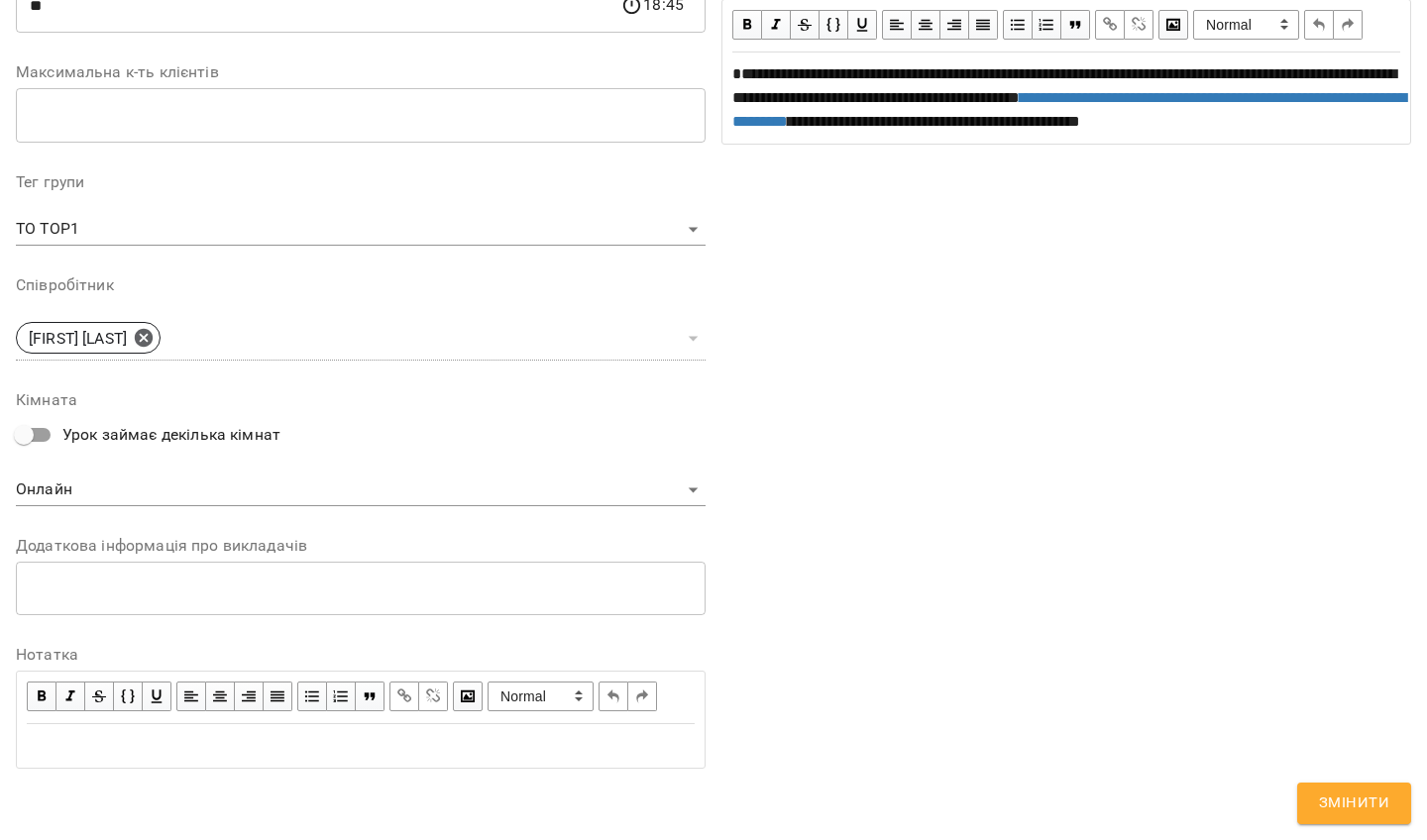 click at bounding box center (361, 746) 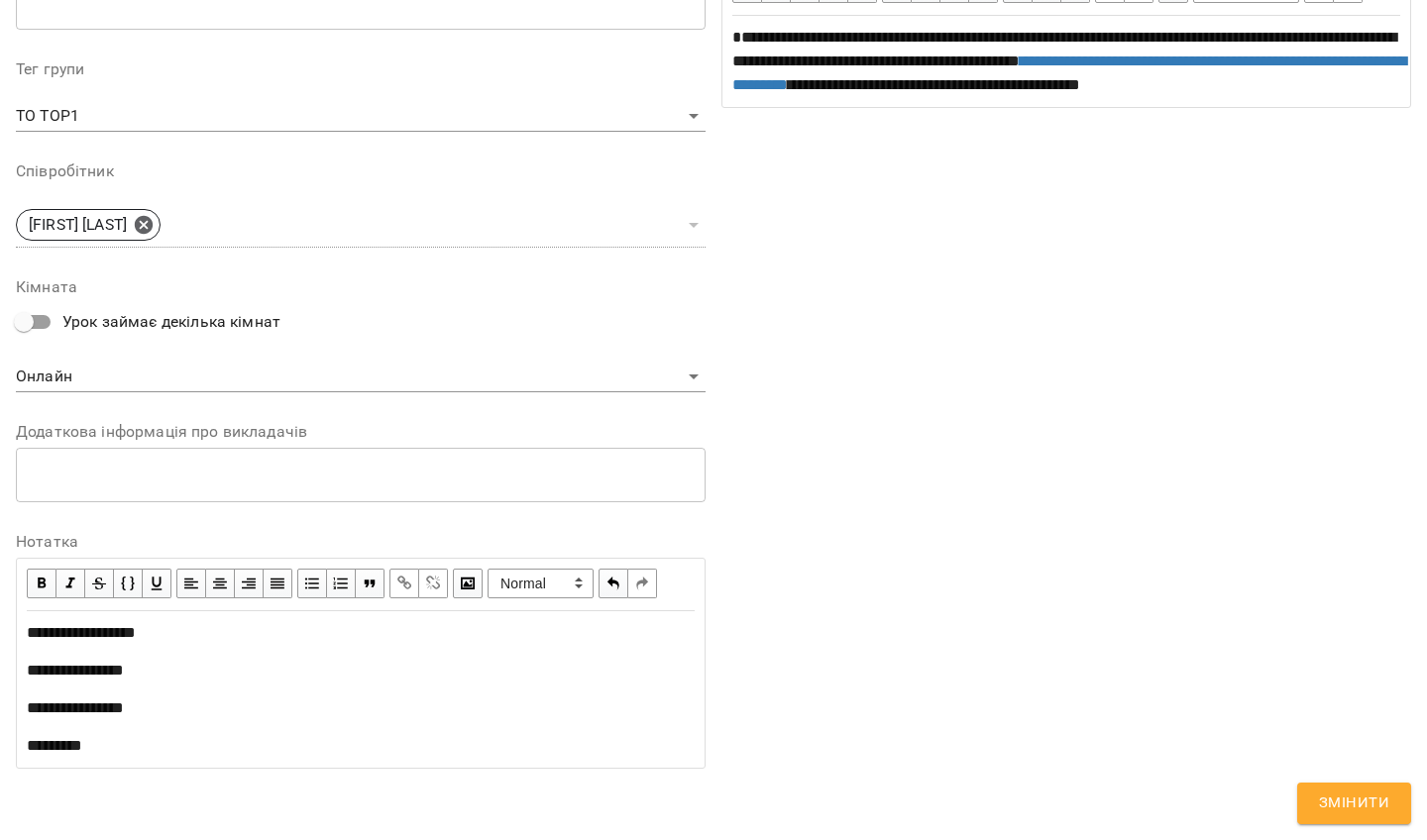 scroll, scrollTop: 681, scrollLeft: 0, axis: vertical 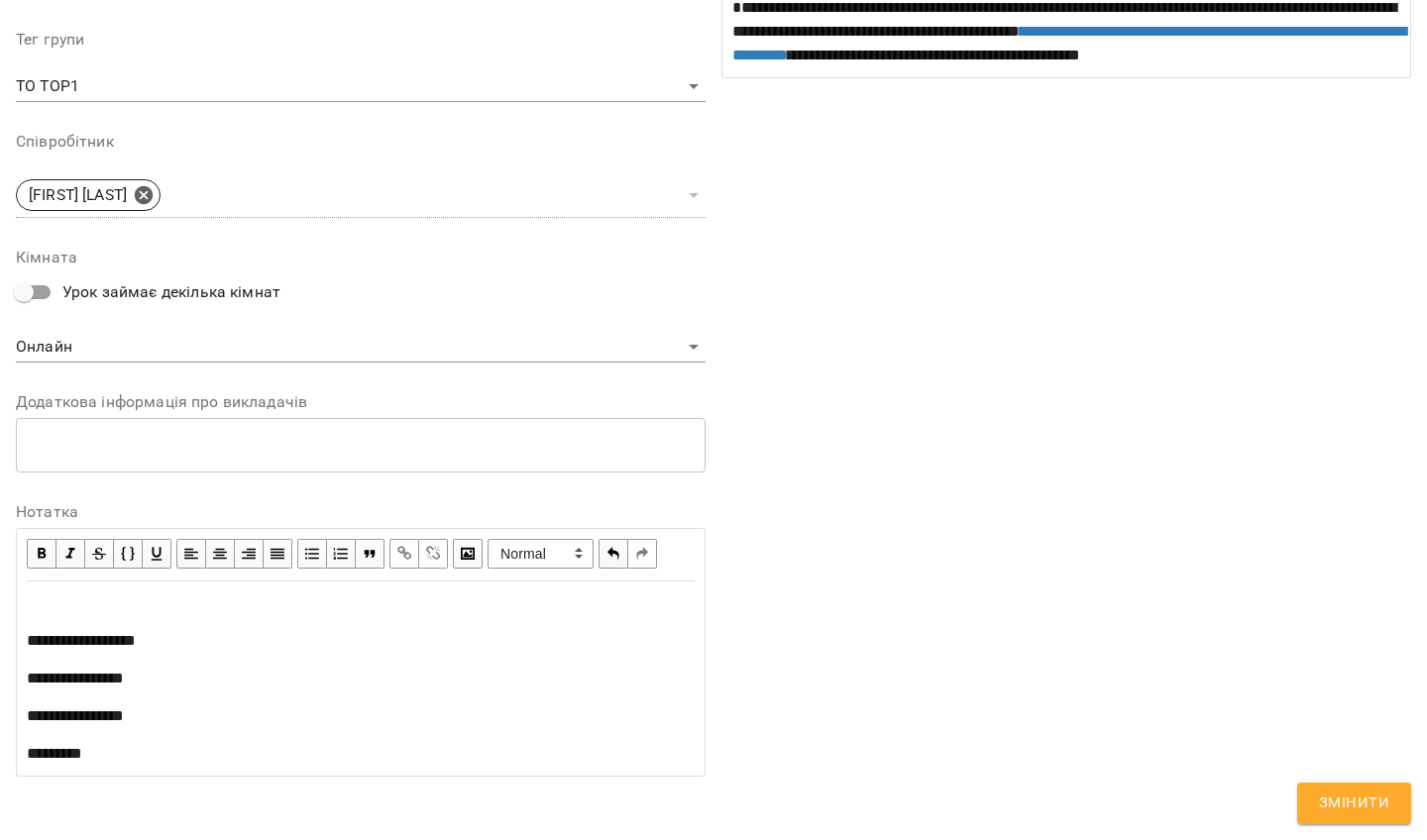 click at bounding box center [361, 603] 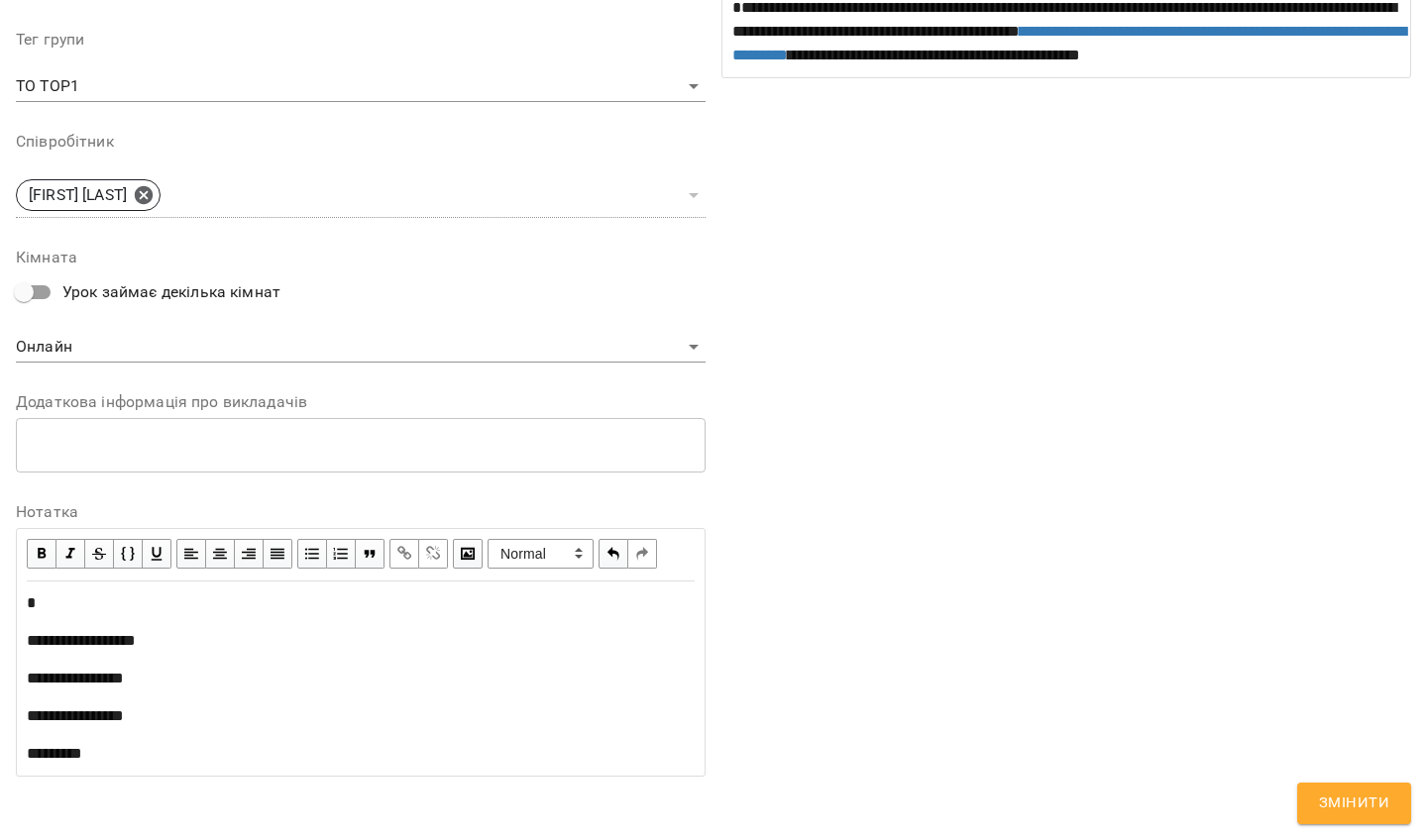 type 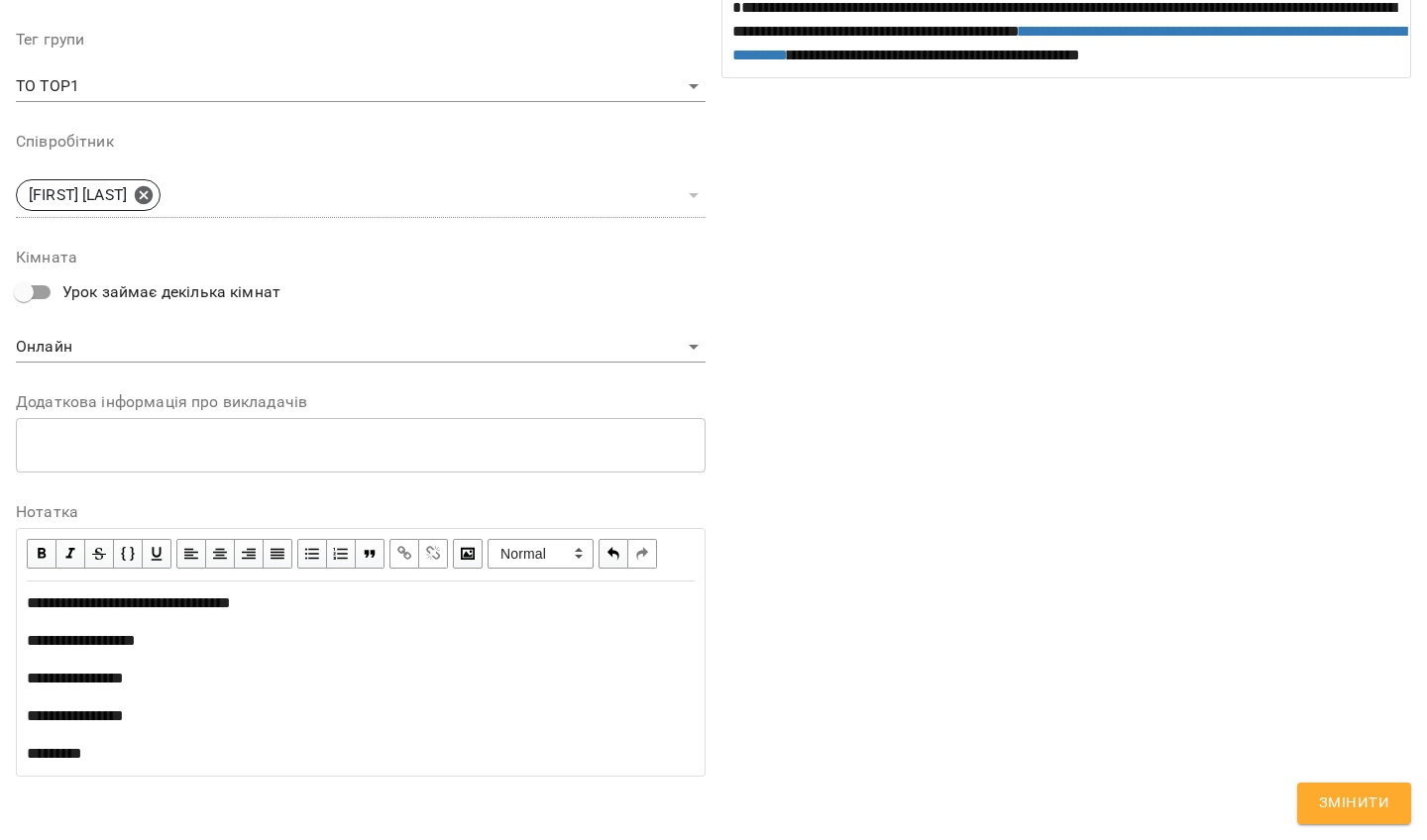 click on "**********" at bounding box center (361, 641) 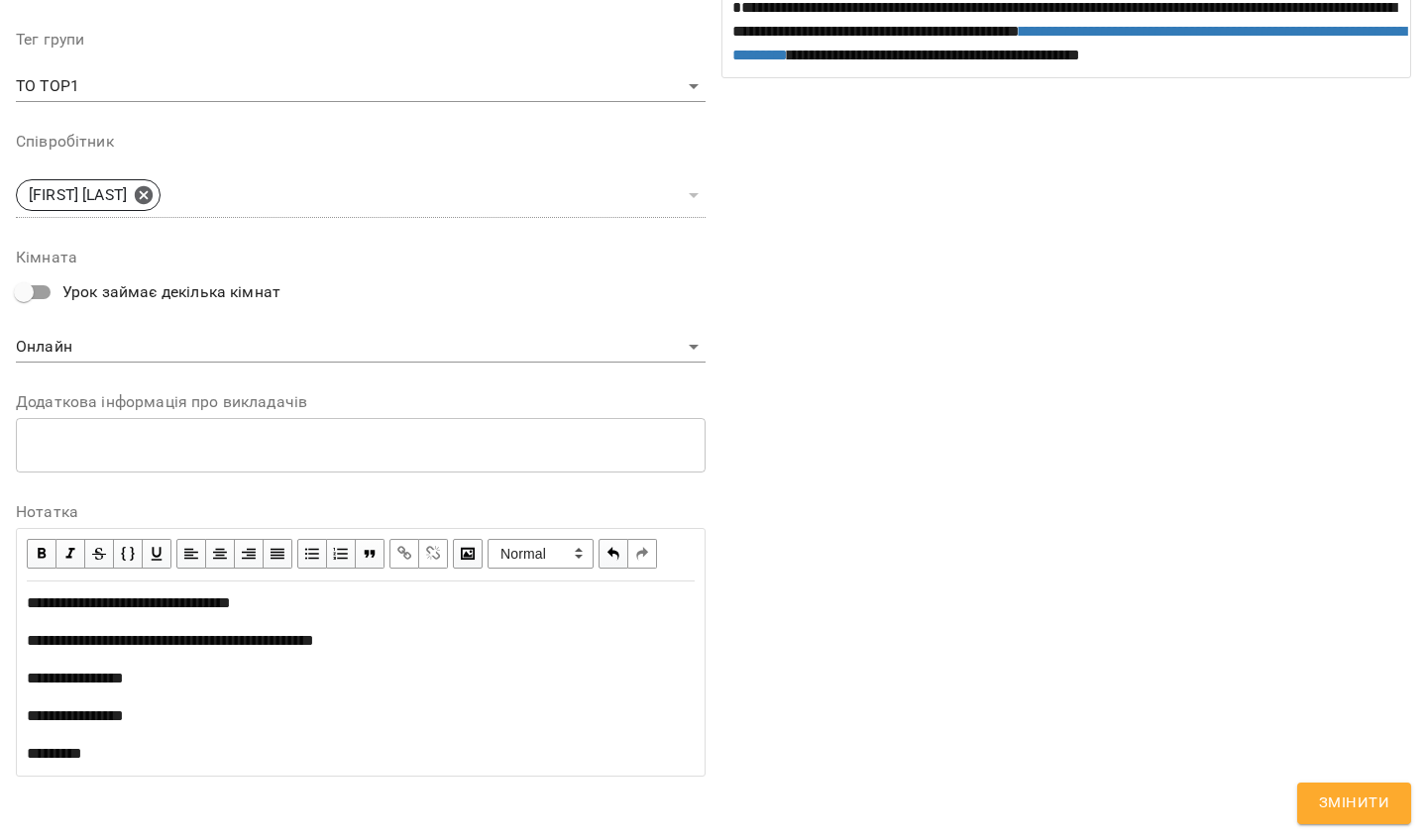 click on "**********" at bounding box center [361, 679] 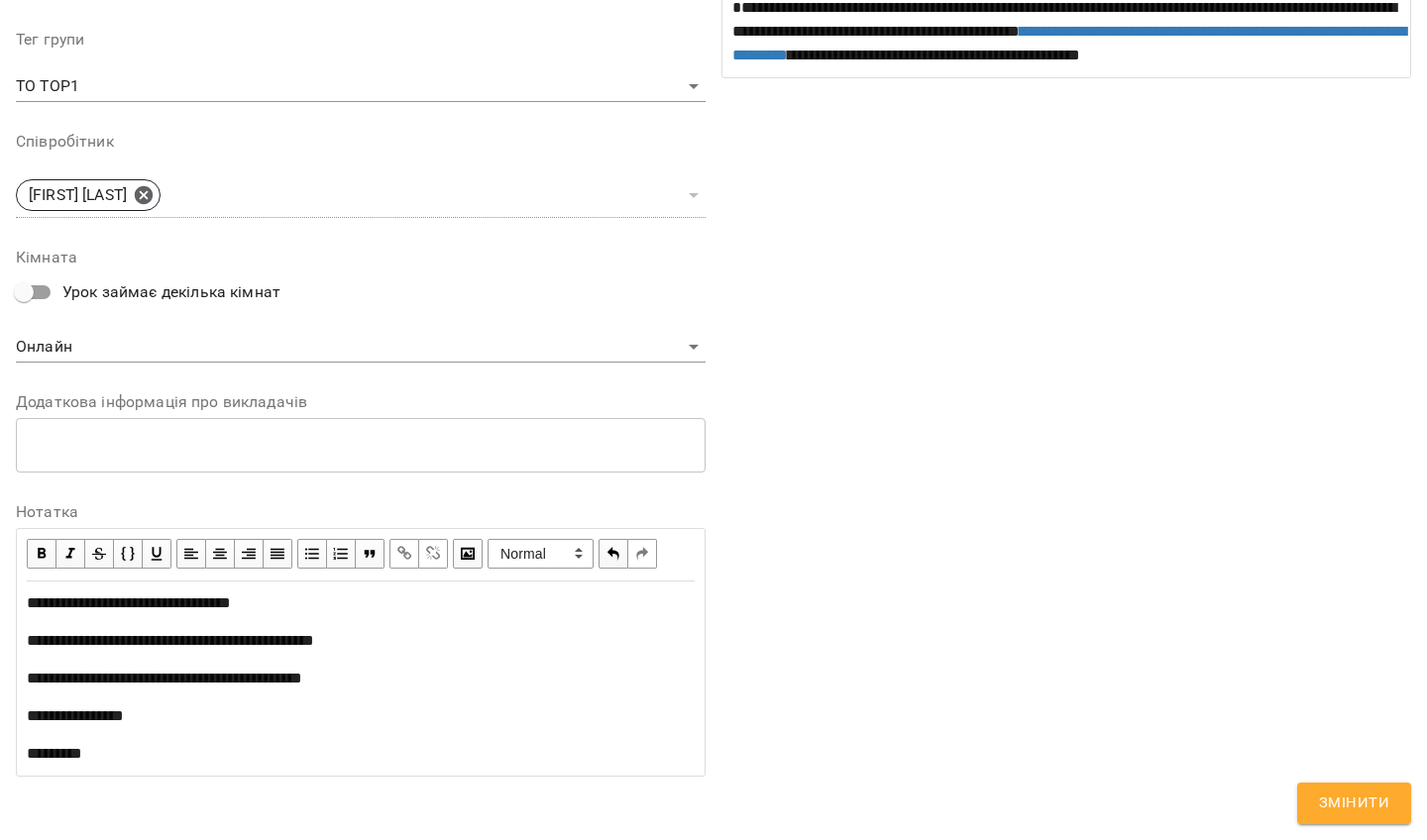 click on "**********" at bounding box center (361, 716) 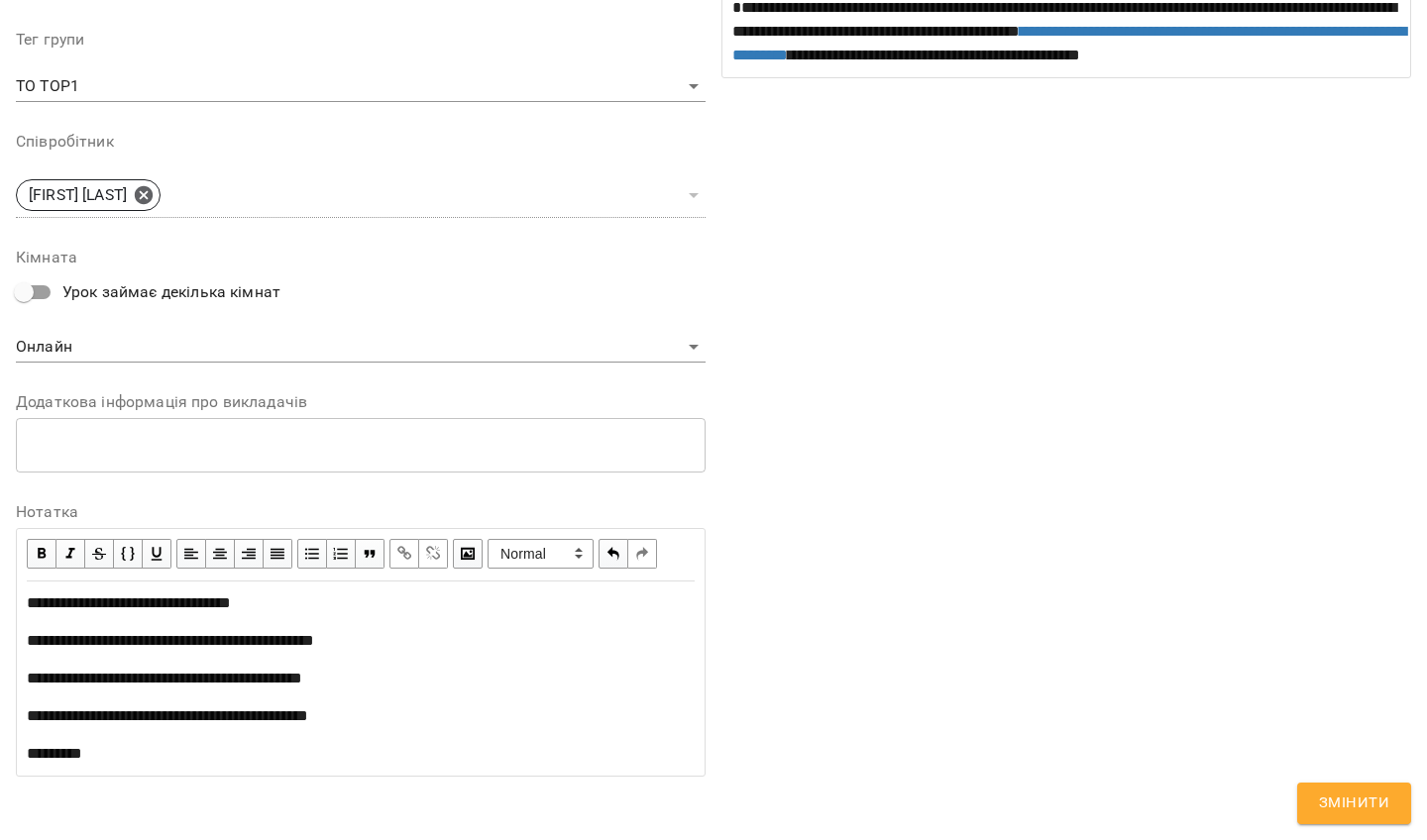 click on "*********" at bounding box center [361, 754] 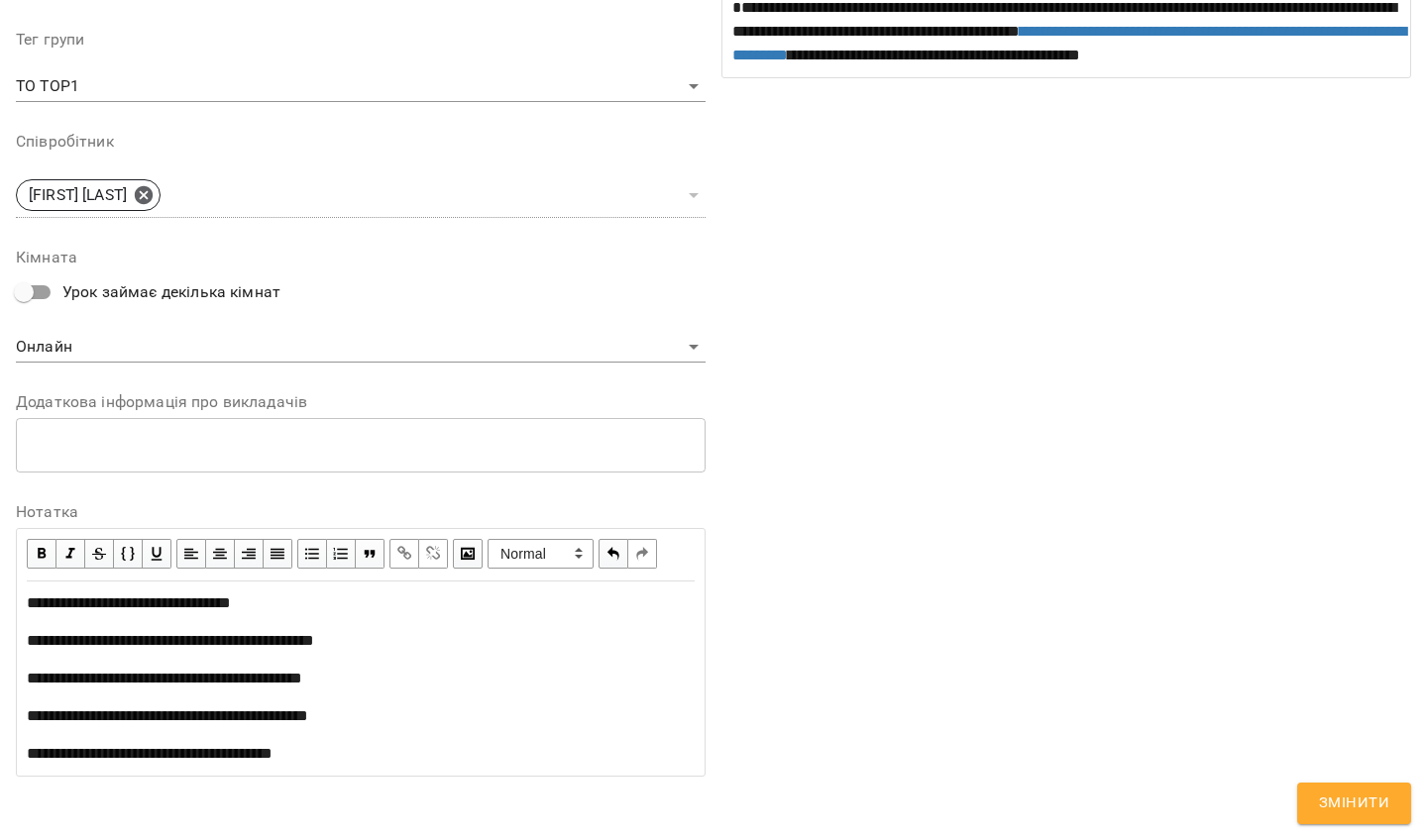click on "**********" at bounding box center [150, 753] 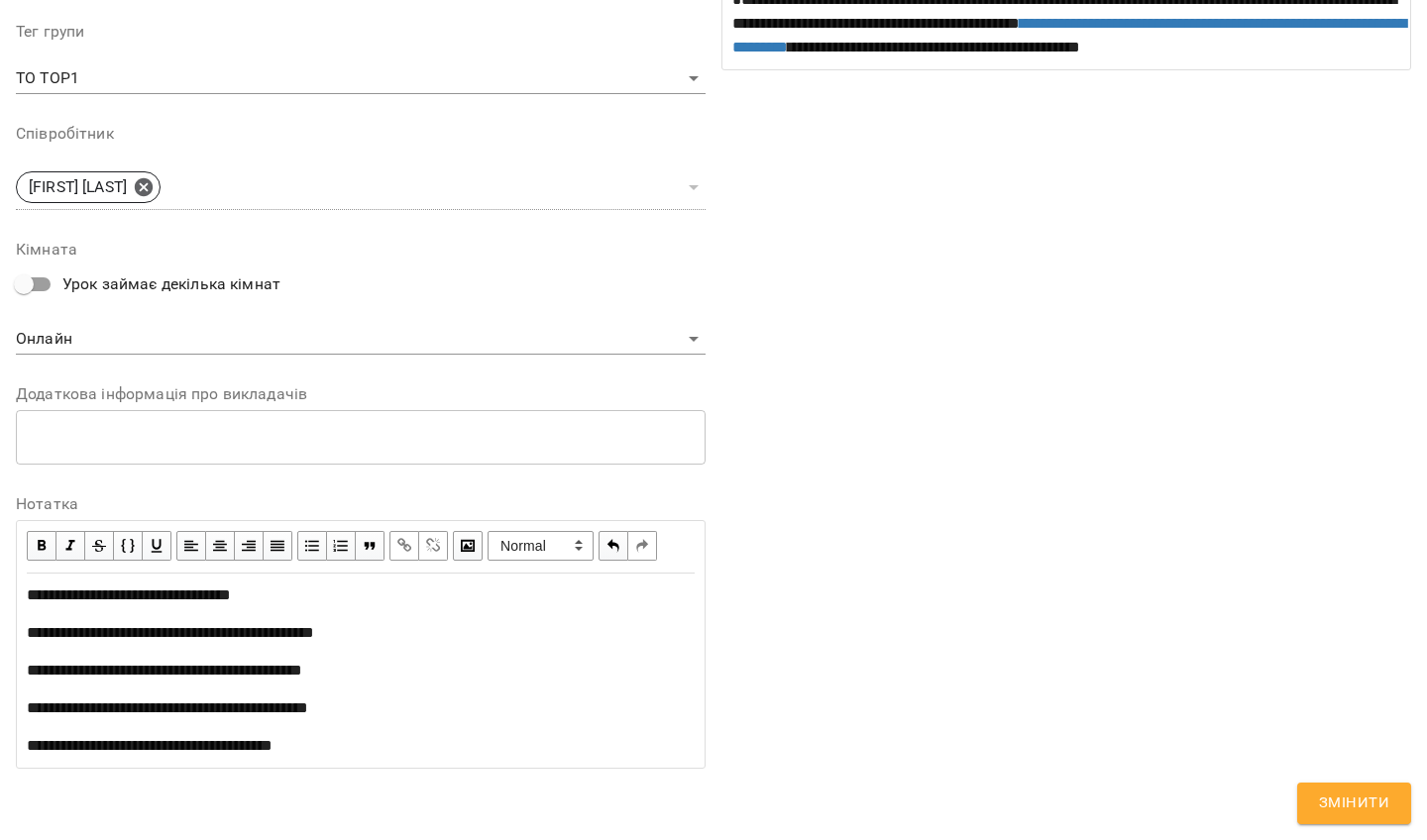 scroll, scrollTop: 718, scrollLeft: 0, axis: vertical 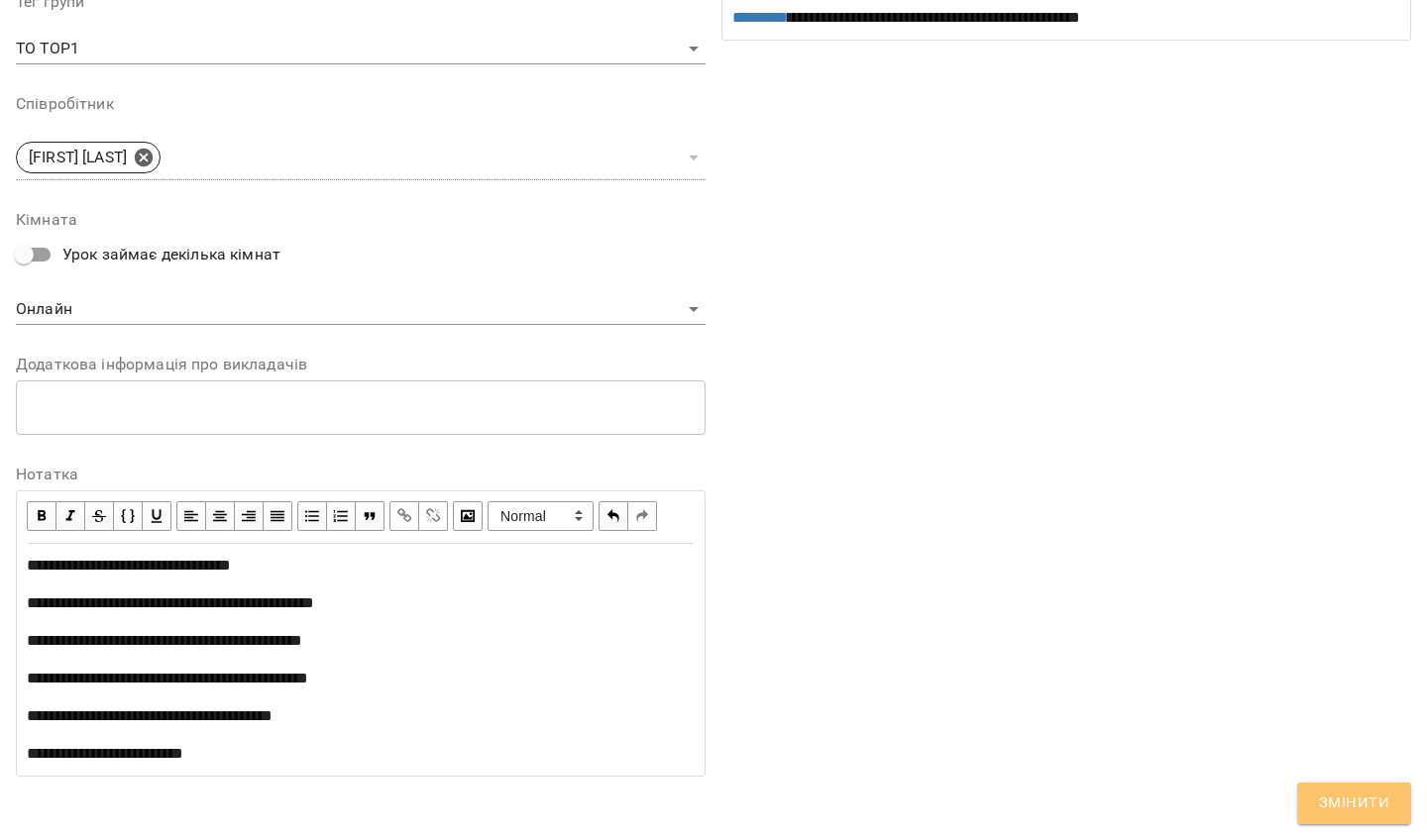 click on "Змінити" at bounding box center [1354, 803] 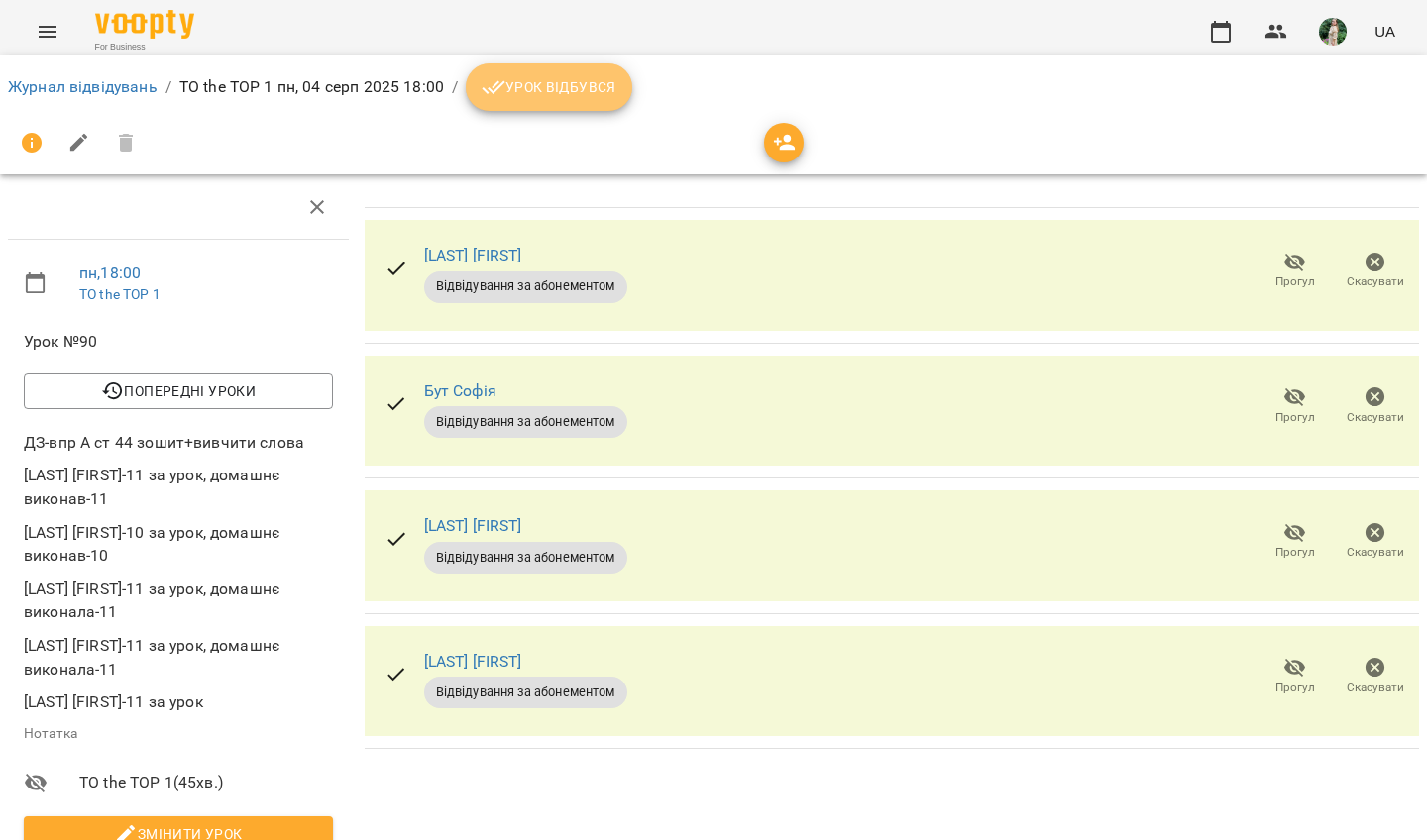 click on "Урок відбувся" at bounding box center (549, 87) 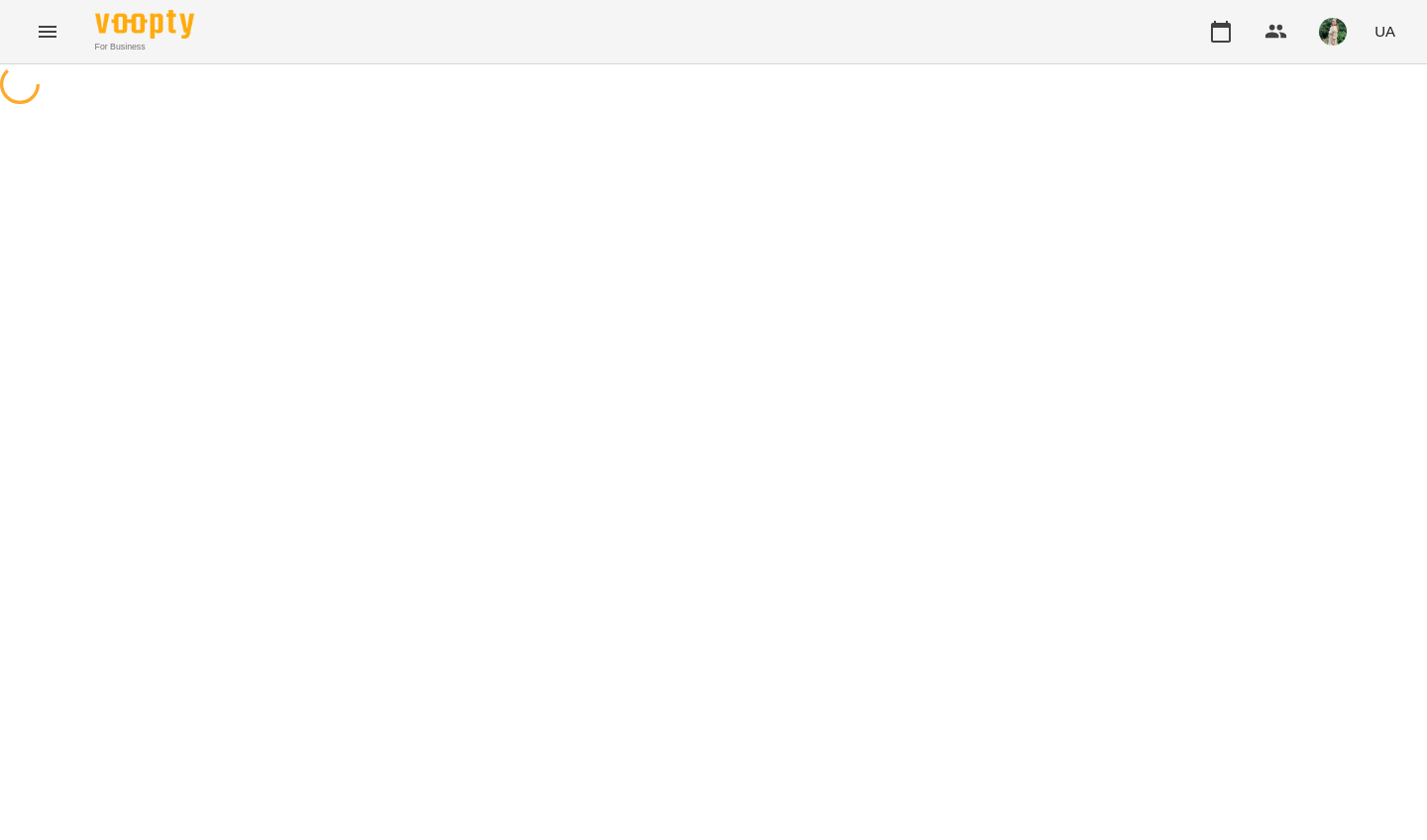 scroll, scrollTop: 0, scrollLeft: 0, axis: both 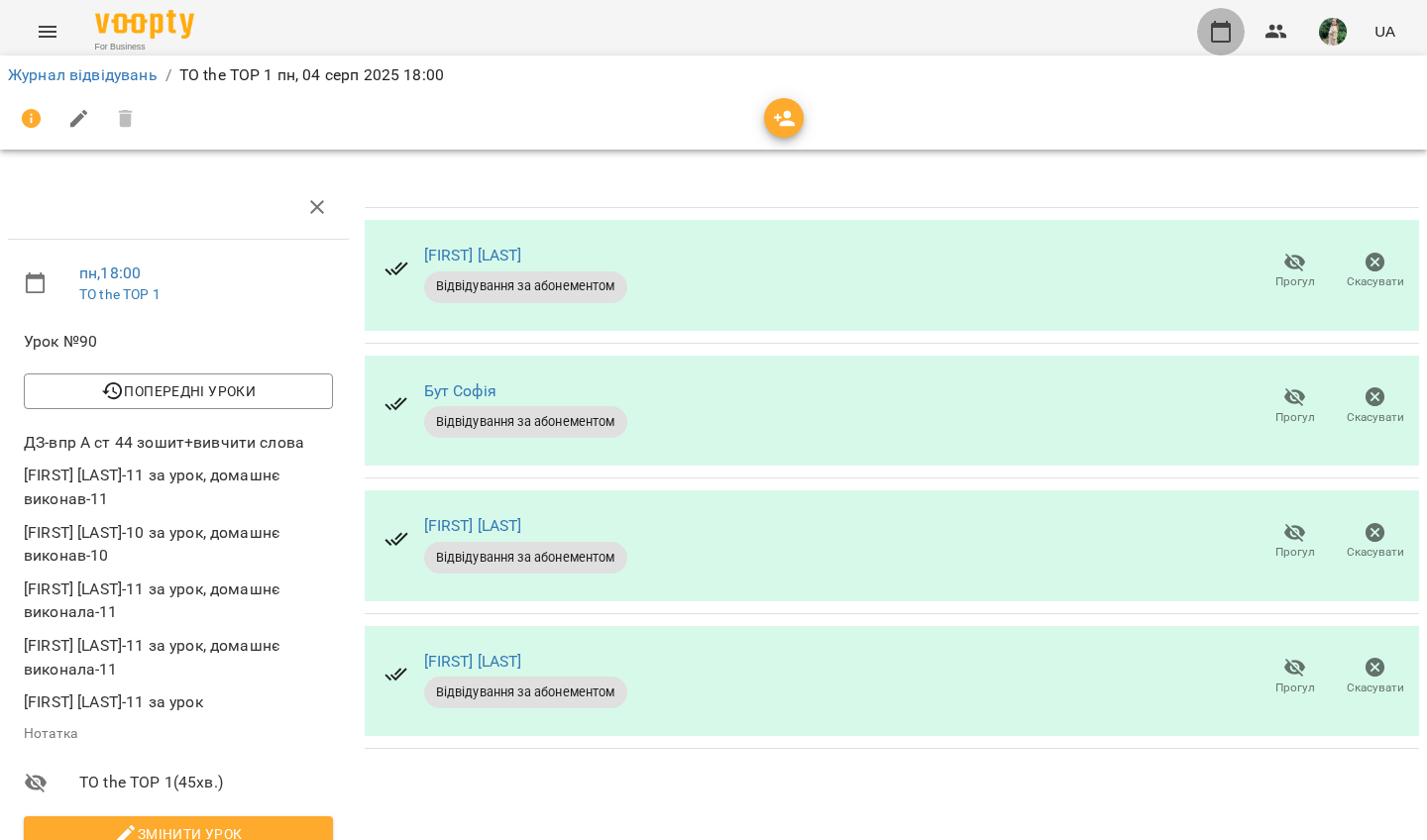 click 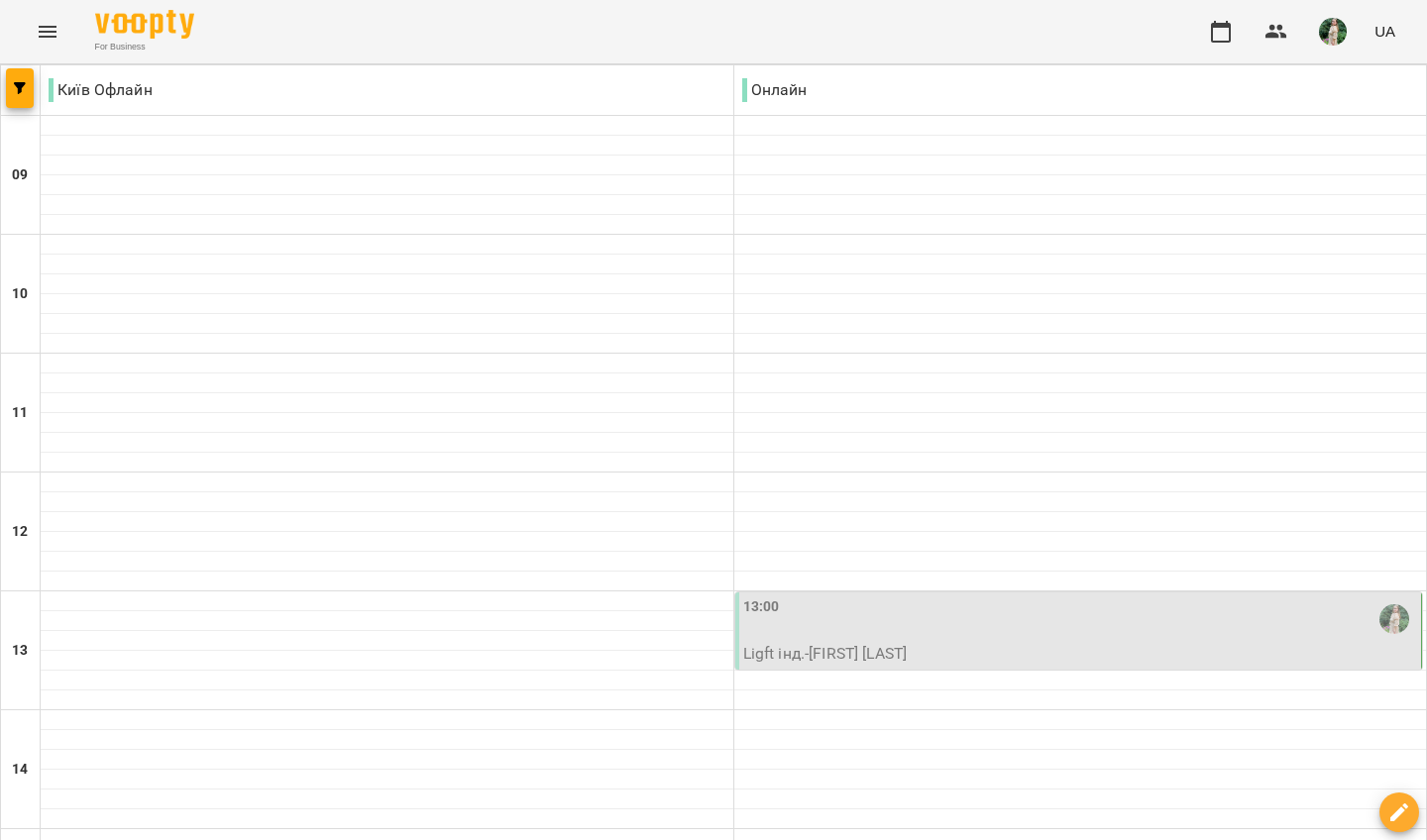 scroll, scrollTop: 833, scrollLeft: 0, axis: vertical 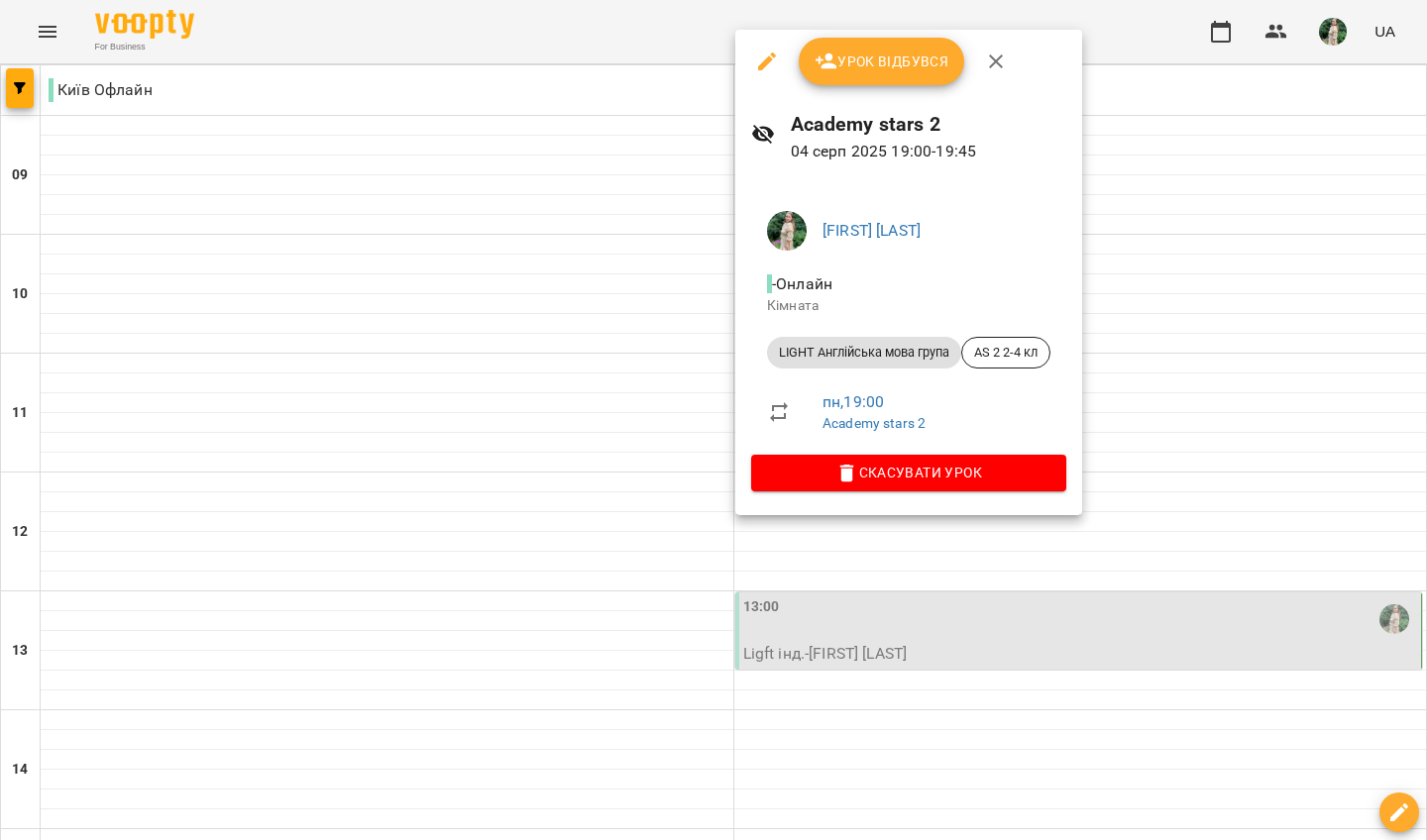 click 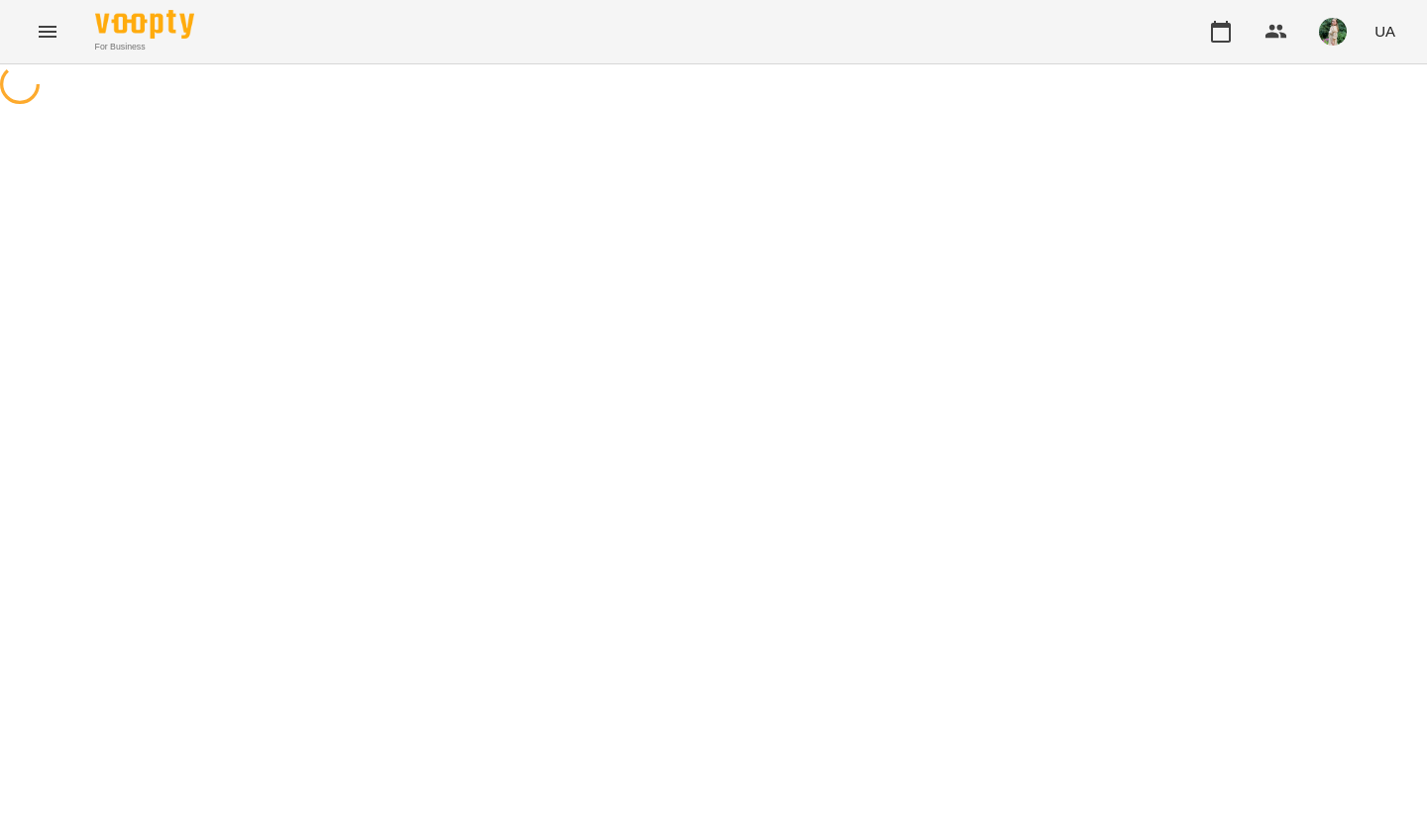 select on "**********" 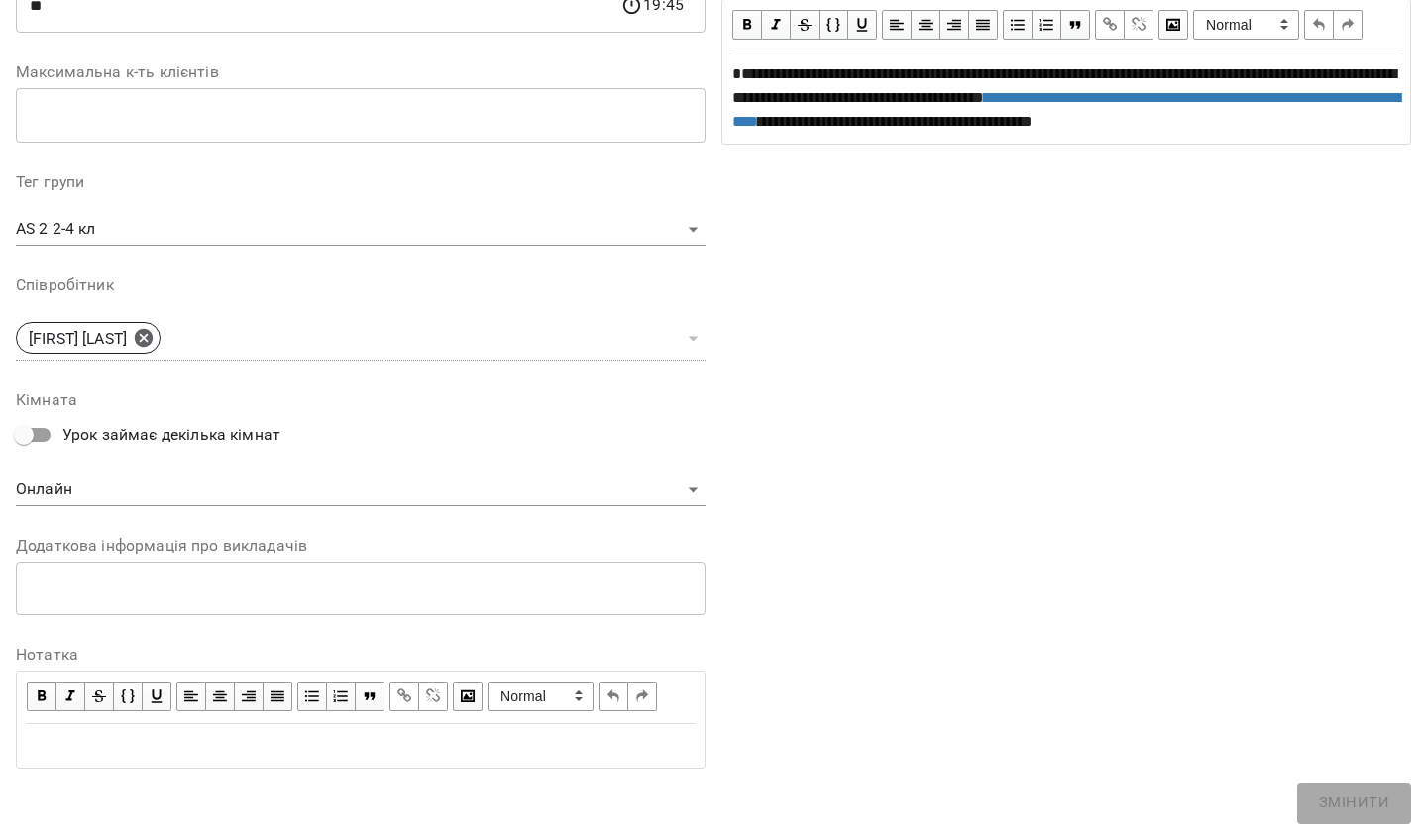 scroll, scrollTop: 484, scrollLeft: 0, axis: vertical 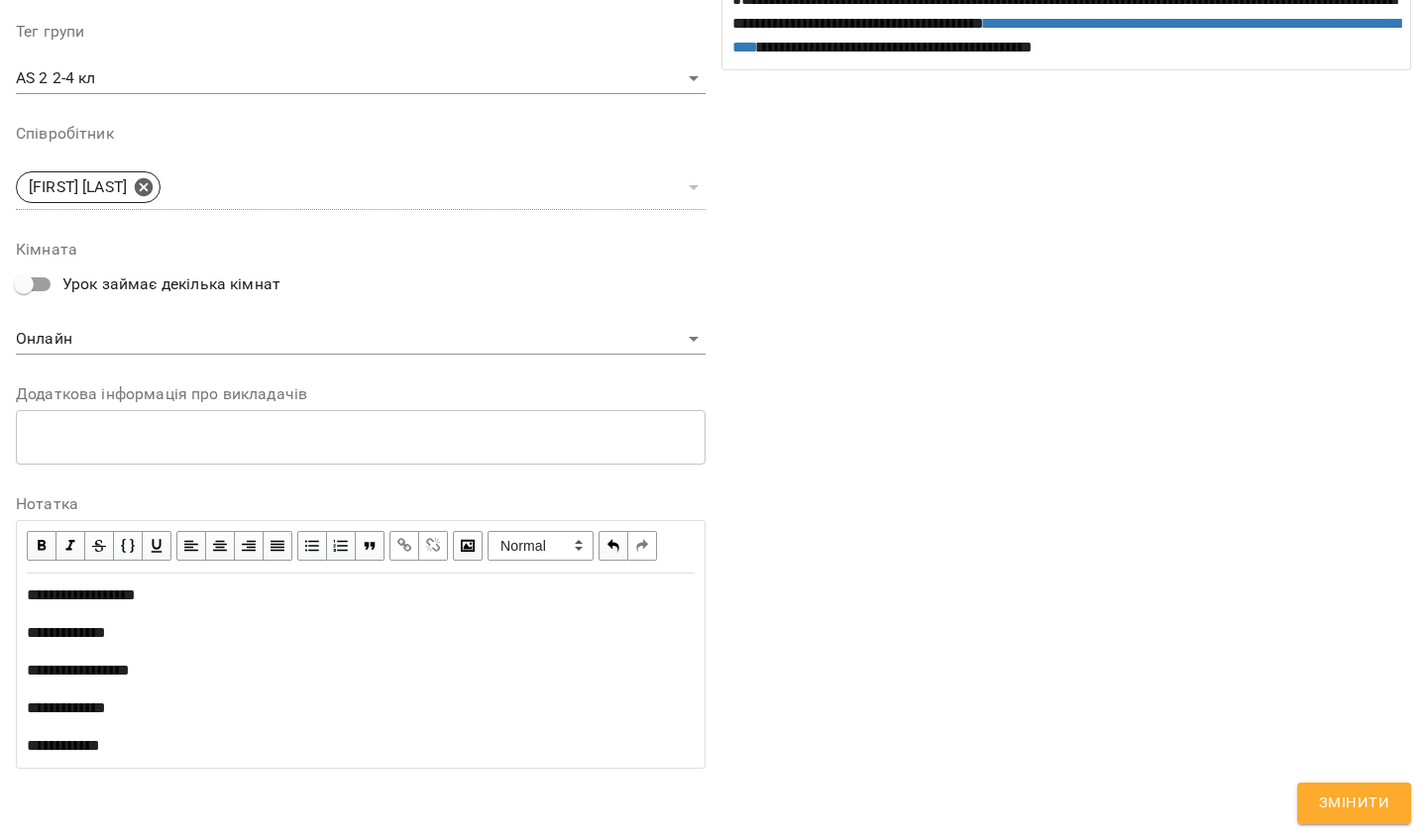 click on "**********" at bounding box center [361, 671] 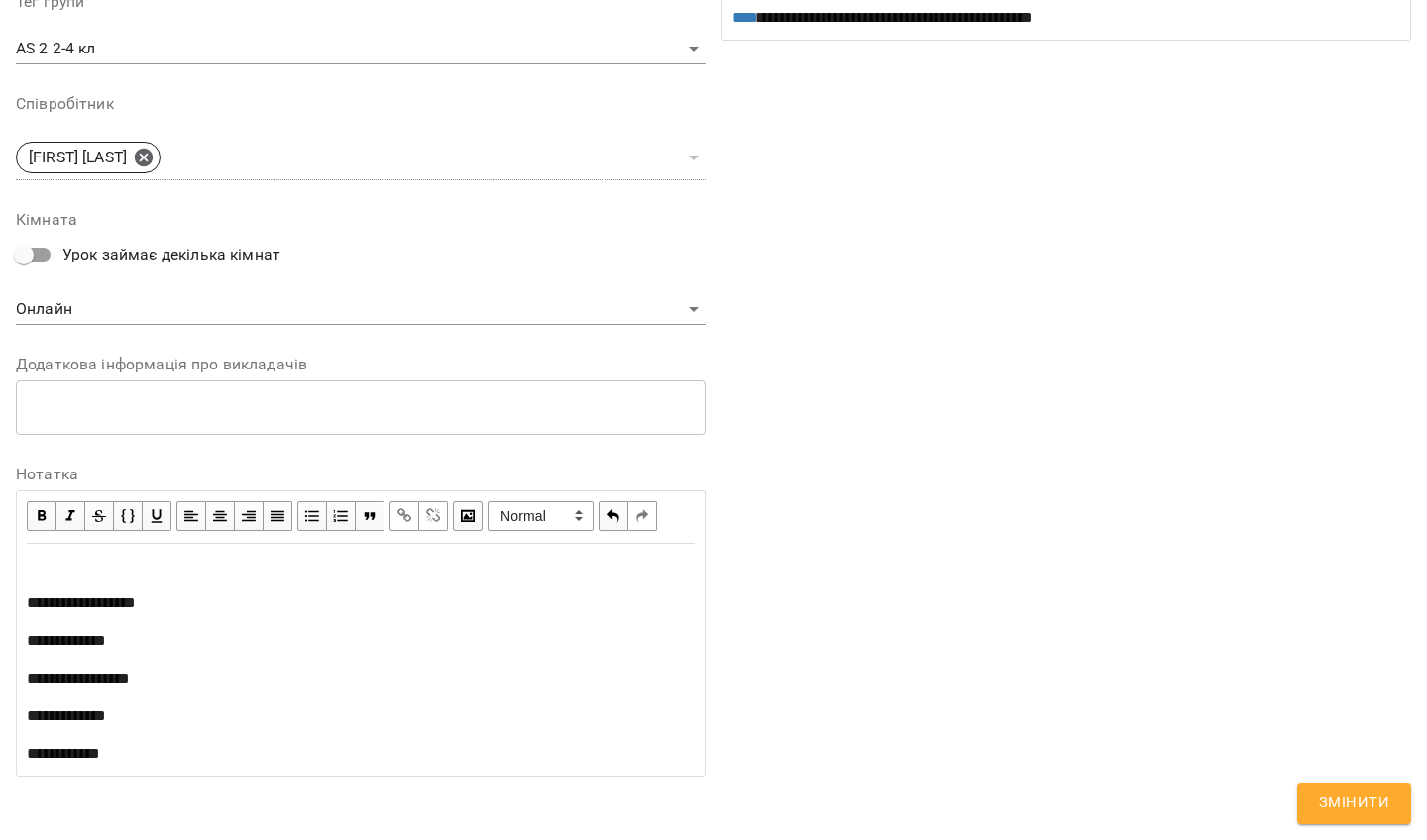 click at bounding box center (361, 566) 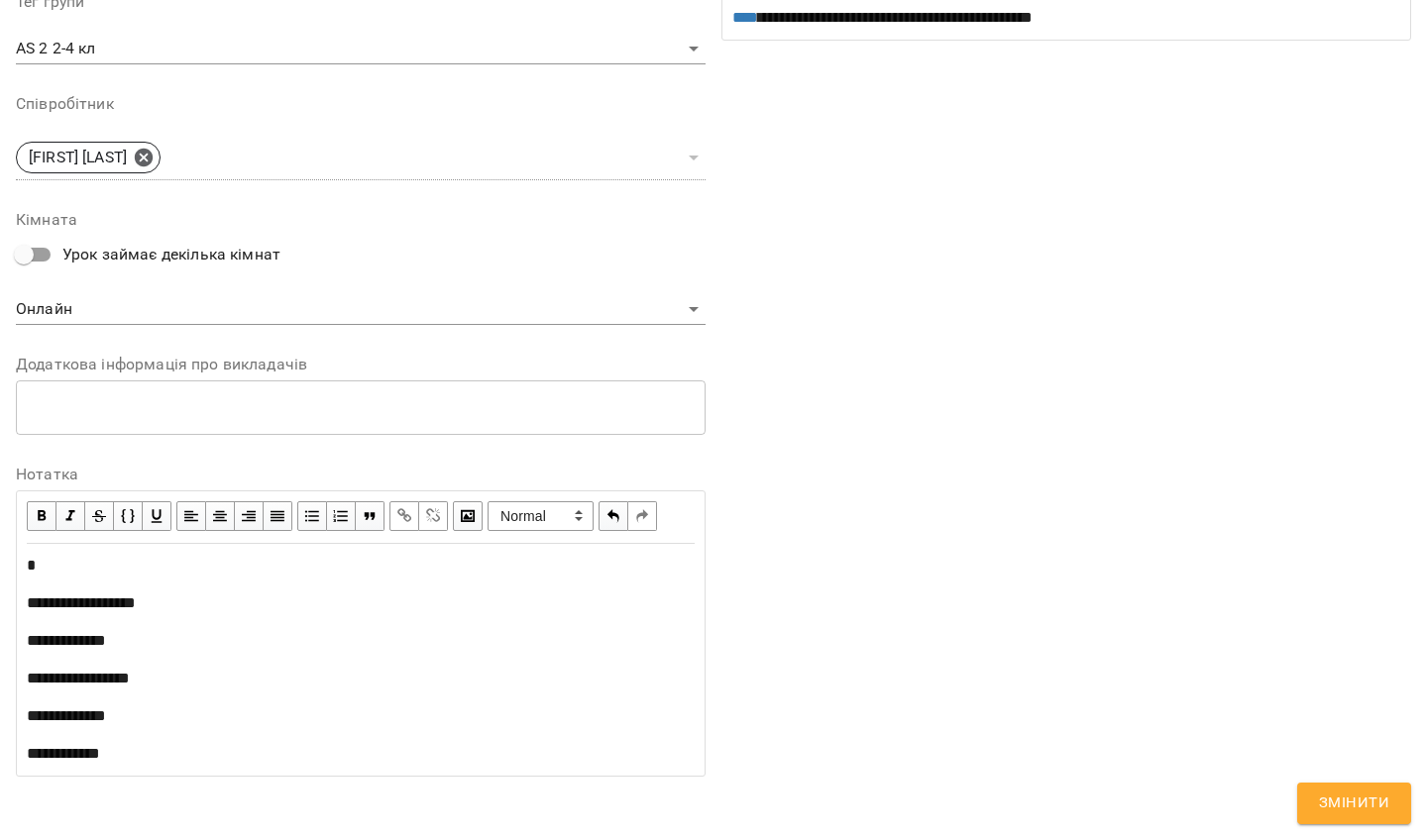 type 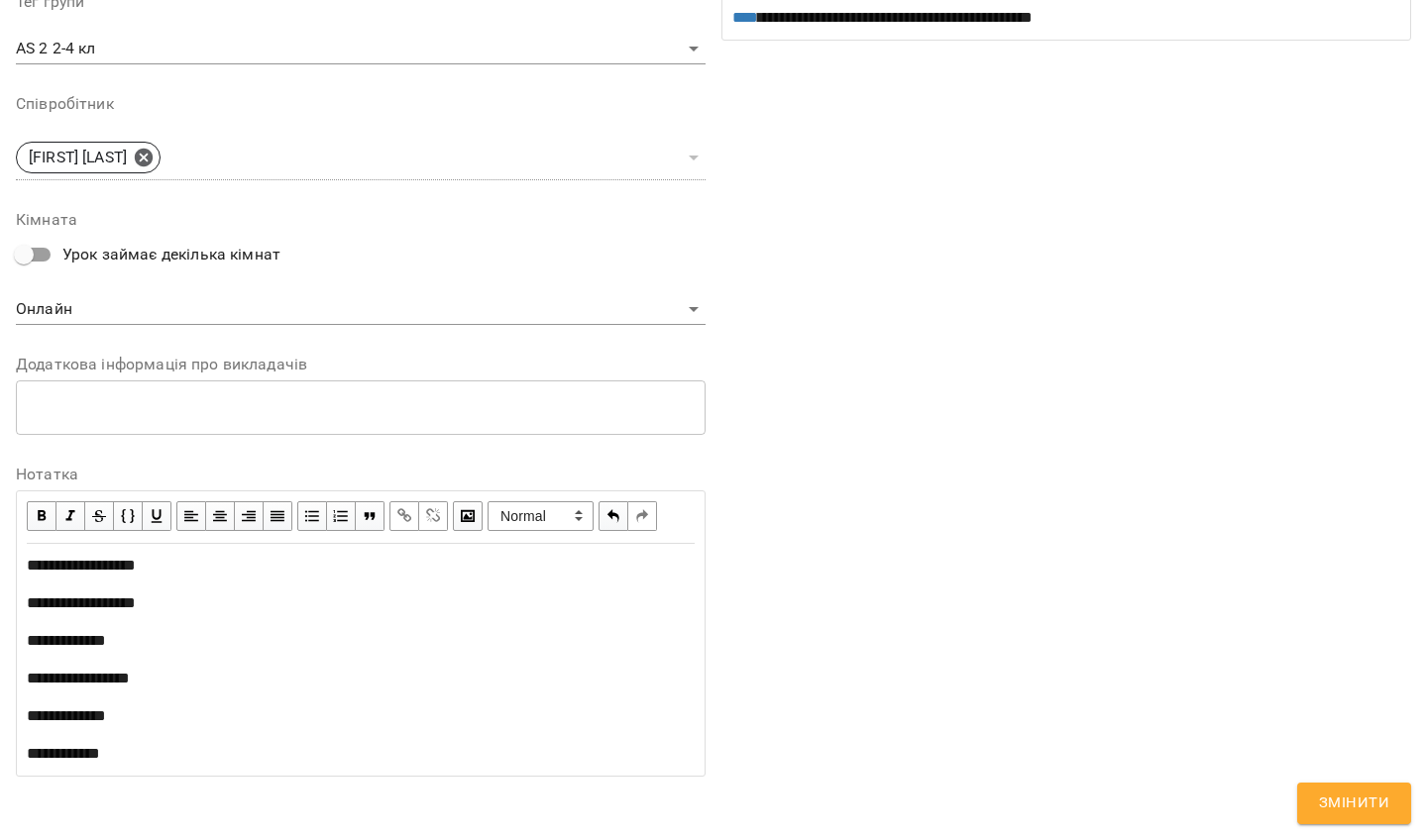 click on "**********" at bounding box center (361, 660) 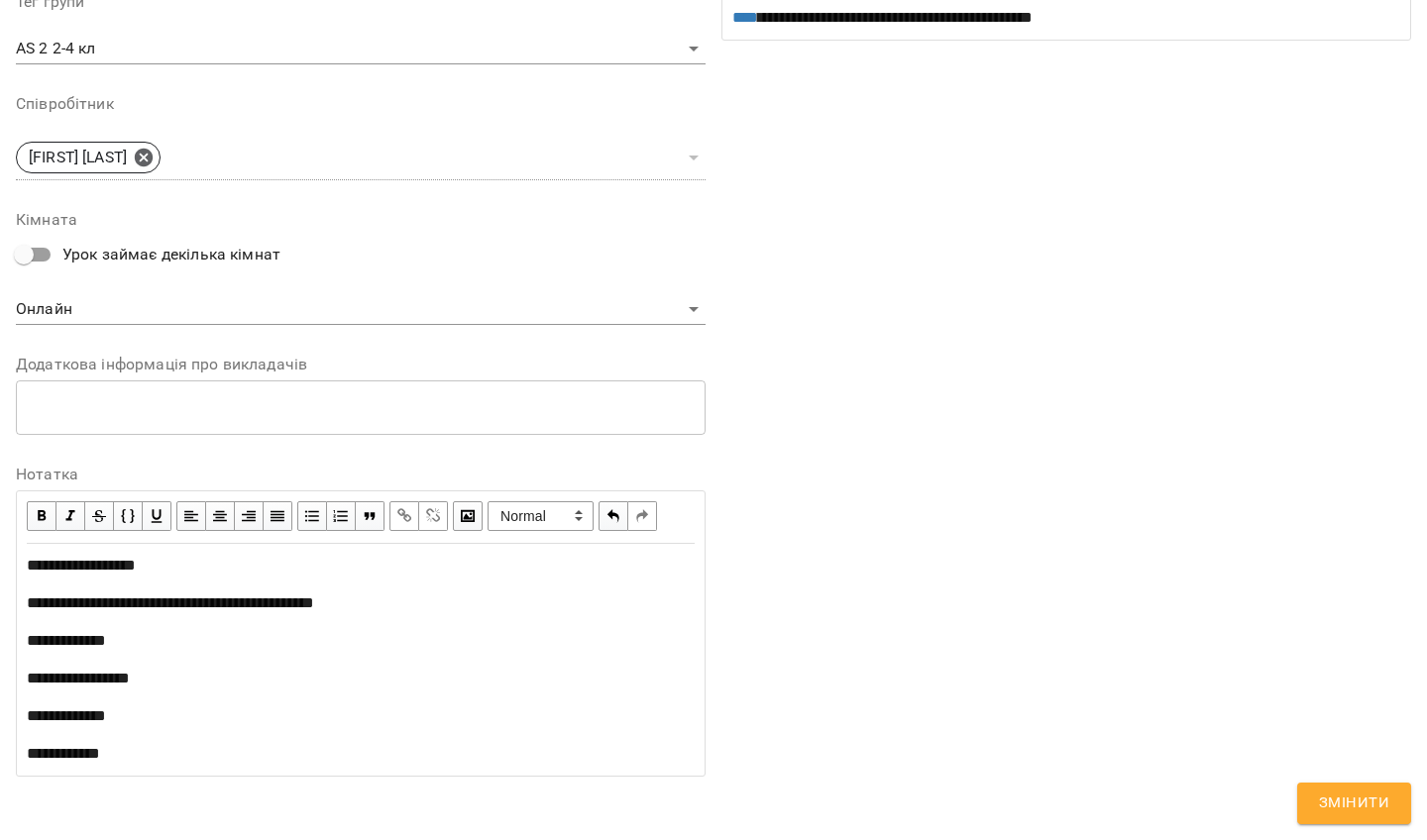 click on "**********" at bounding box center (361, 641) 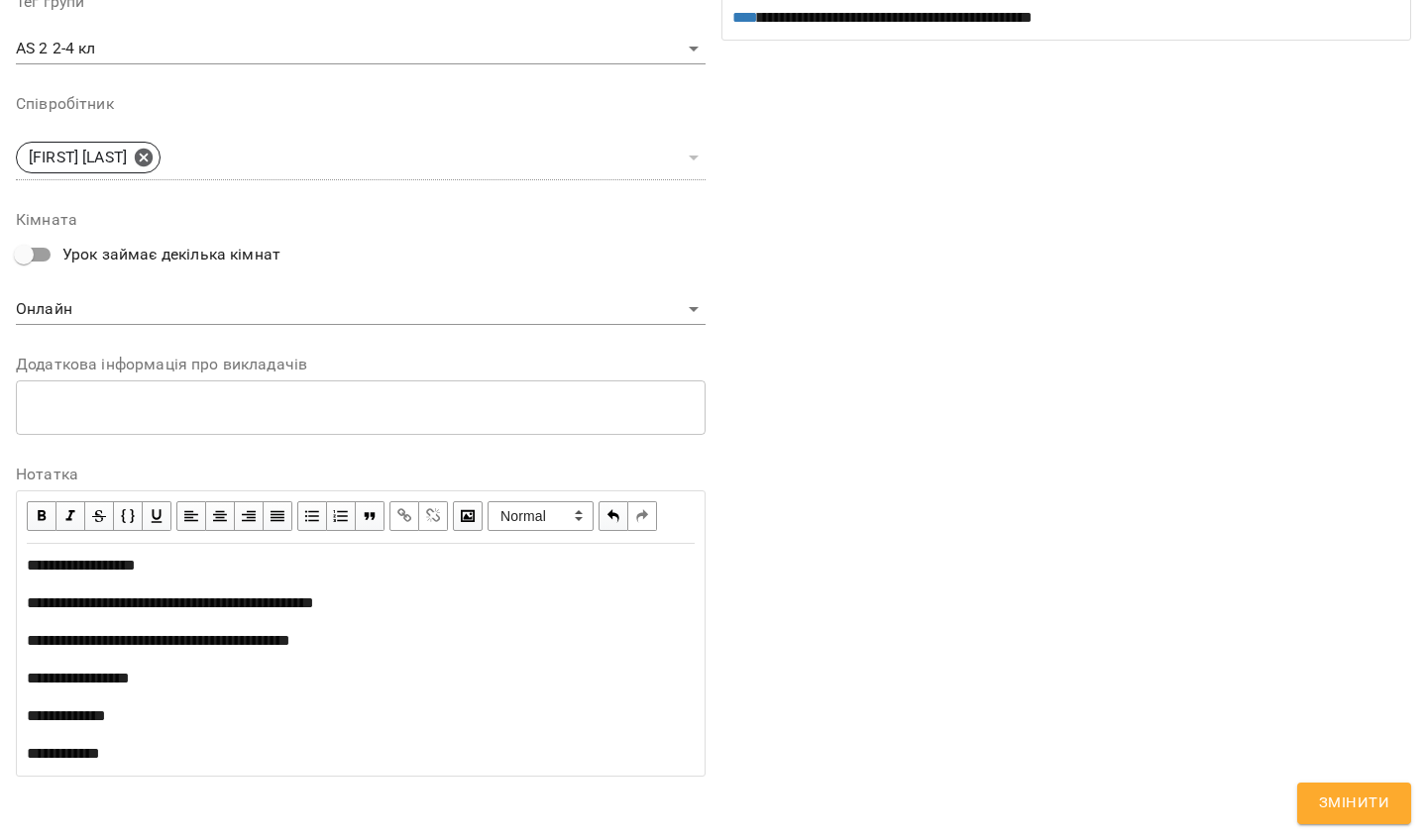 click on "**********" at bounding box center [361, 660] 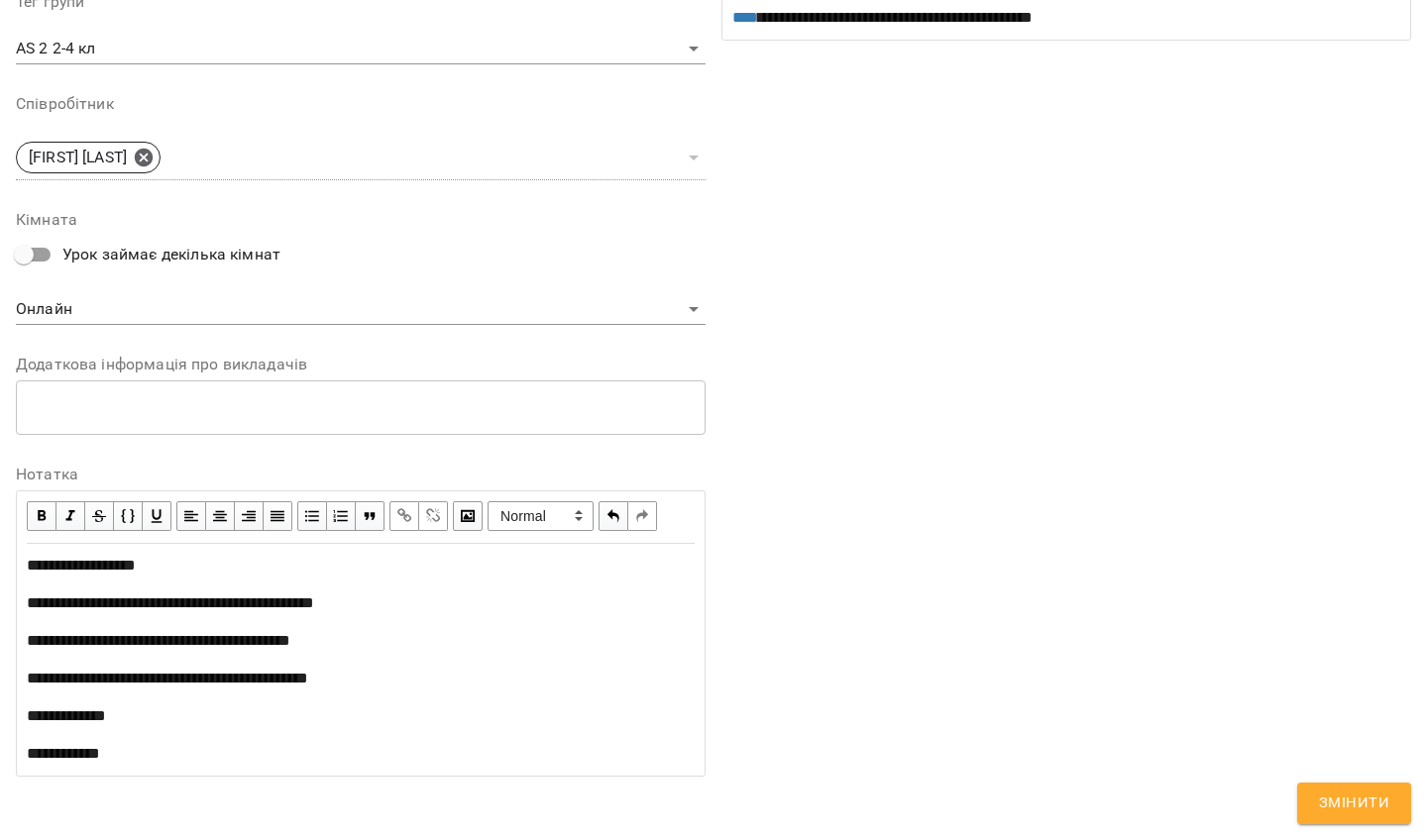 click on "**********" at bounding box center (361, 716) 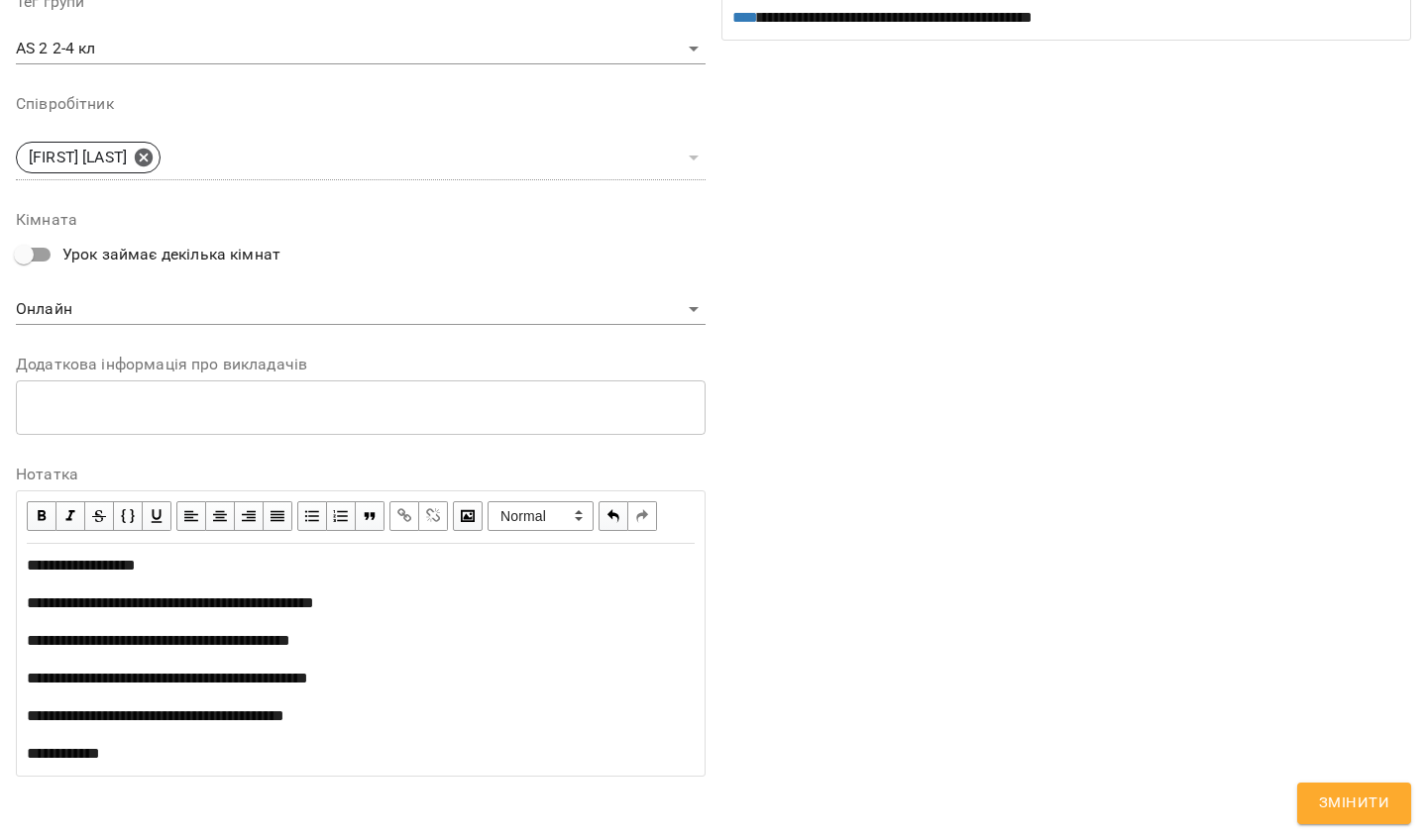 click on "**********" at bounding box center (361, 754) 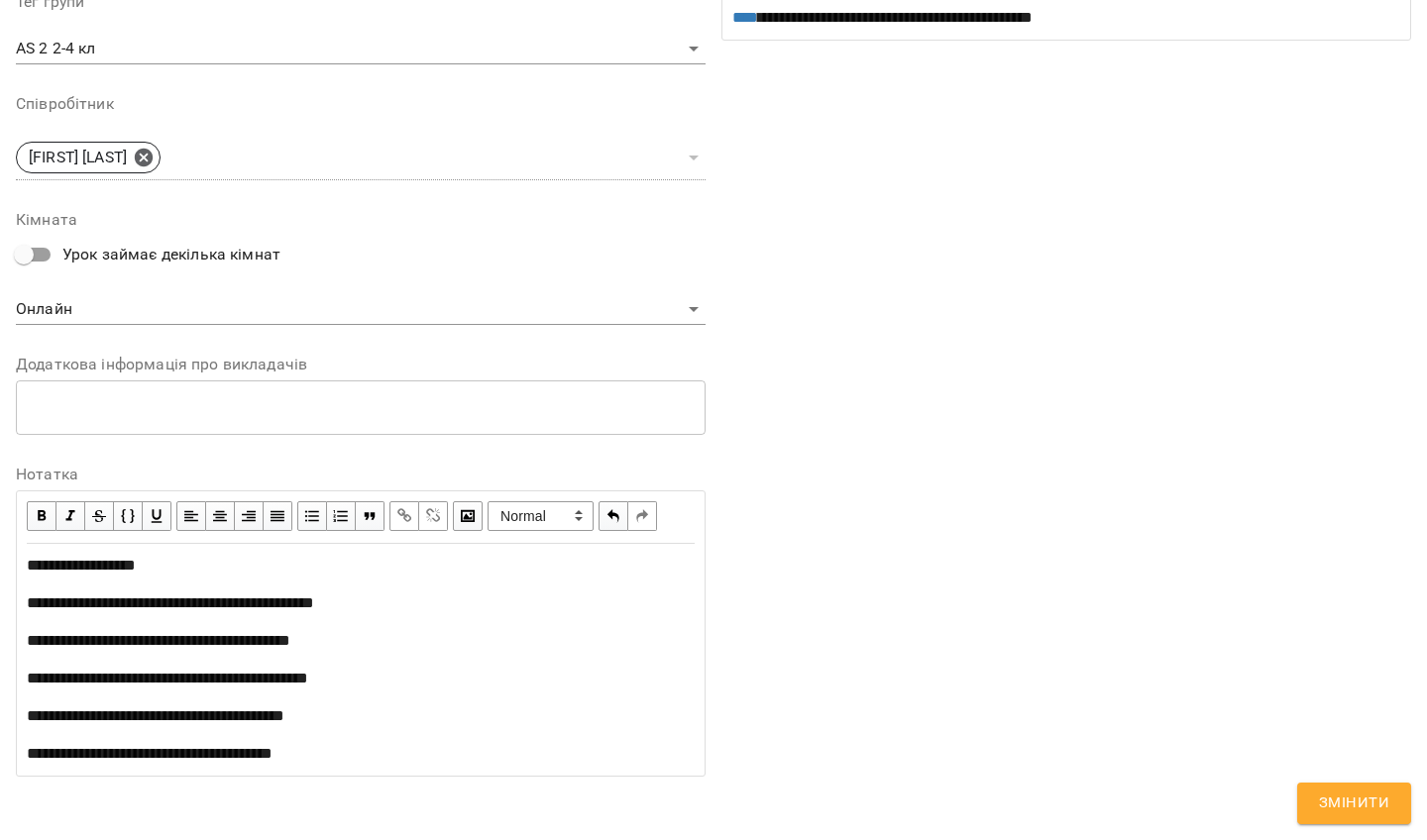click on "**********" at bounding box center (361, 566) 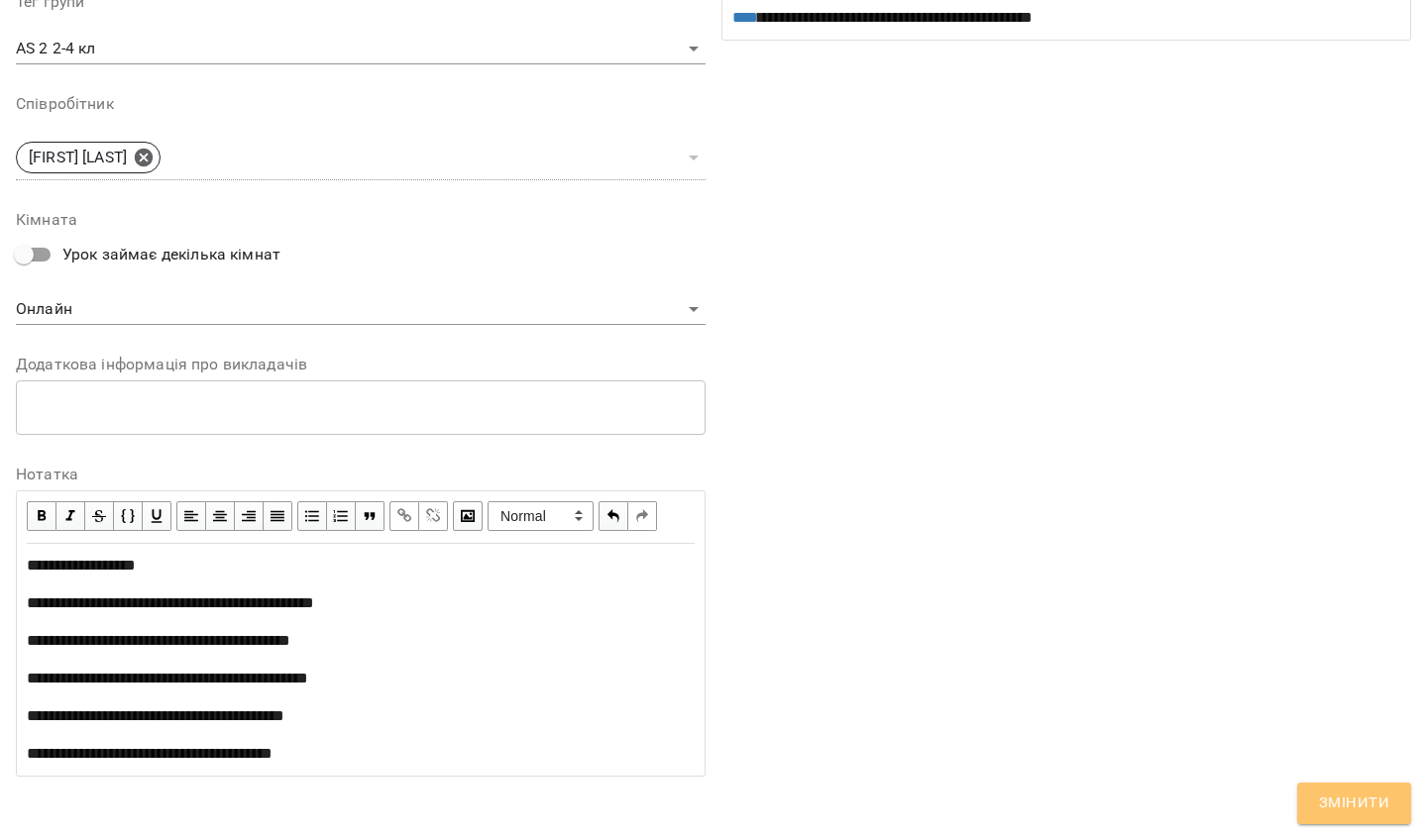 click on "Змінити" at bounding box center [1354, 803] 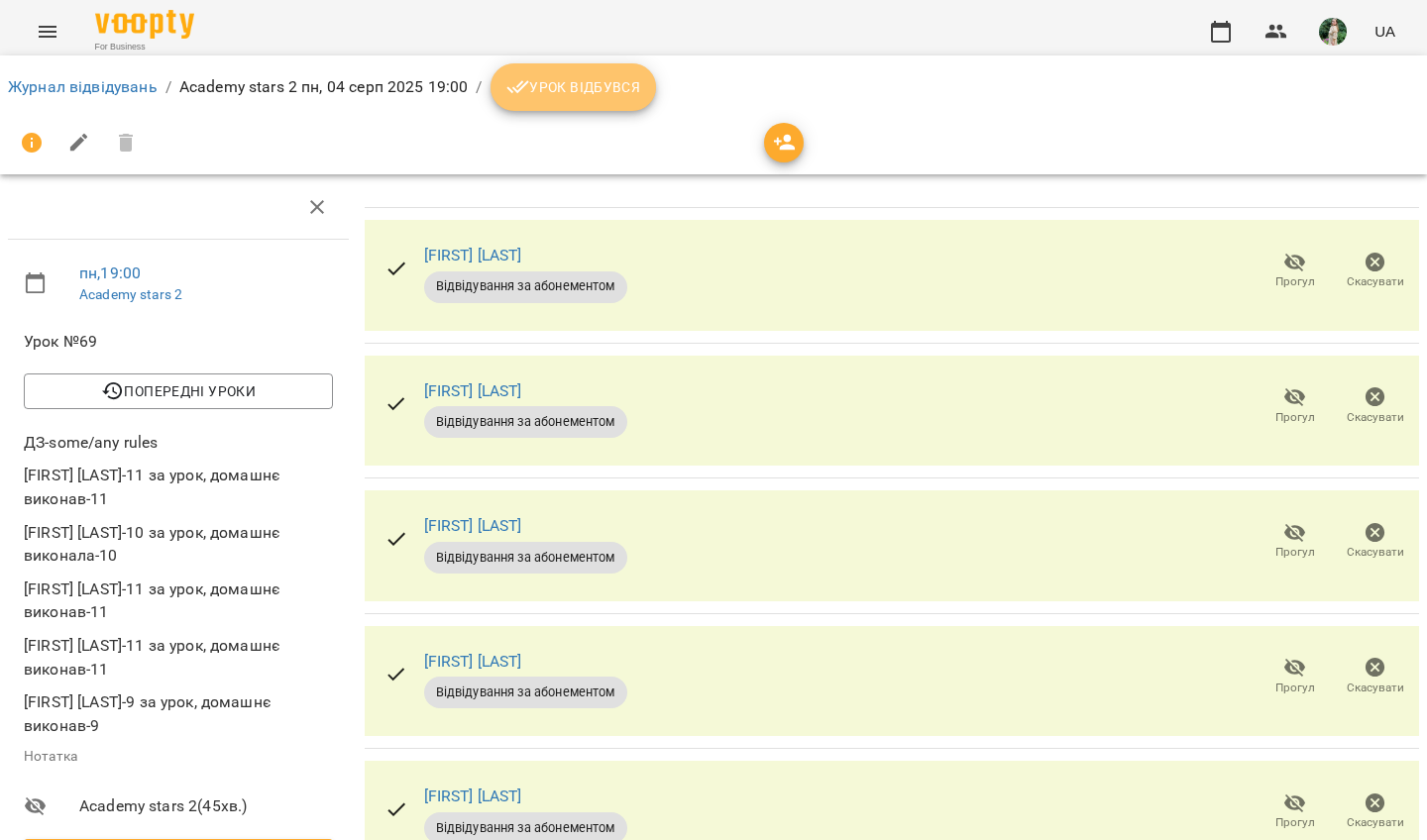 click 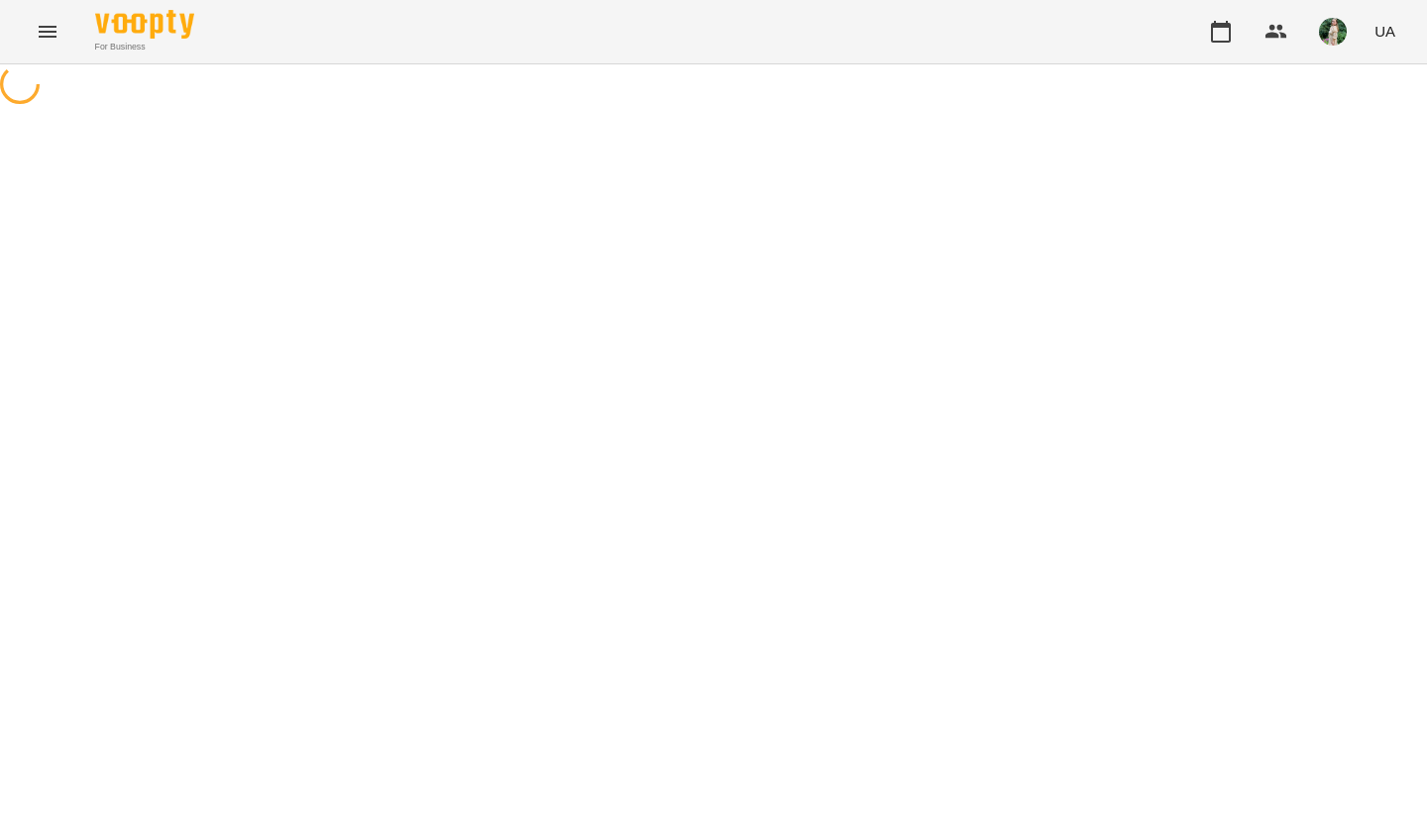 scroll, scrollTop: 0, scrollLeft: 0, axis: both 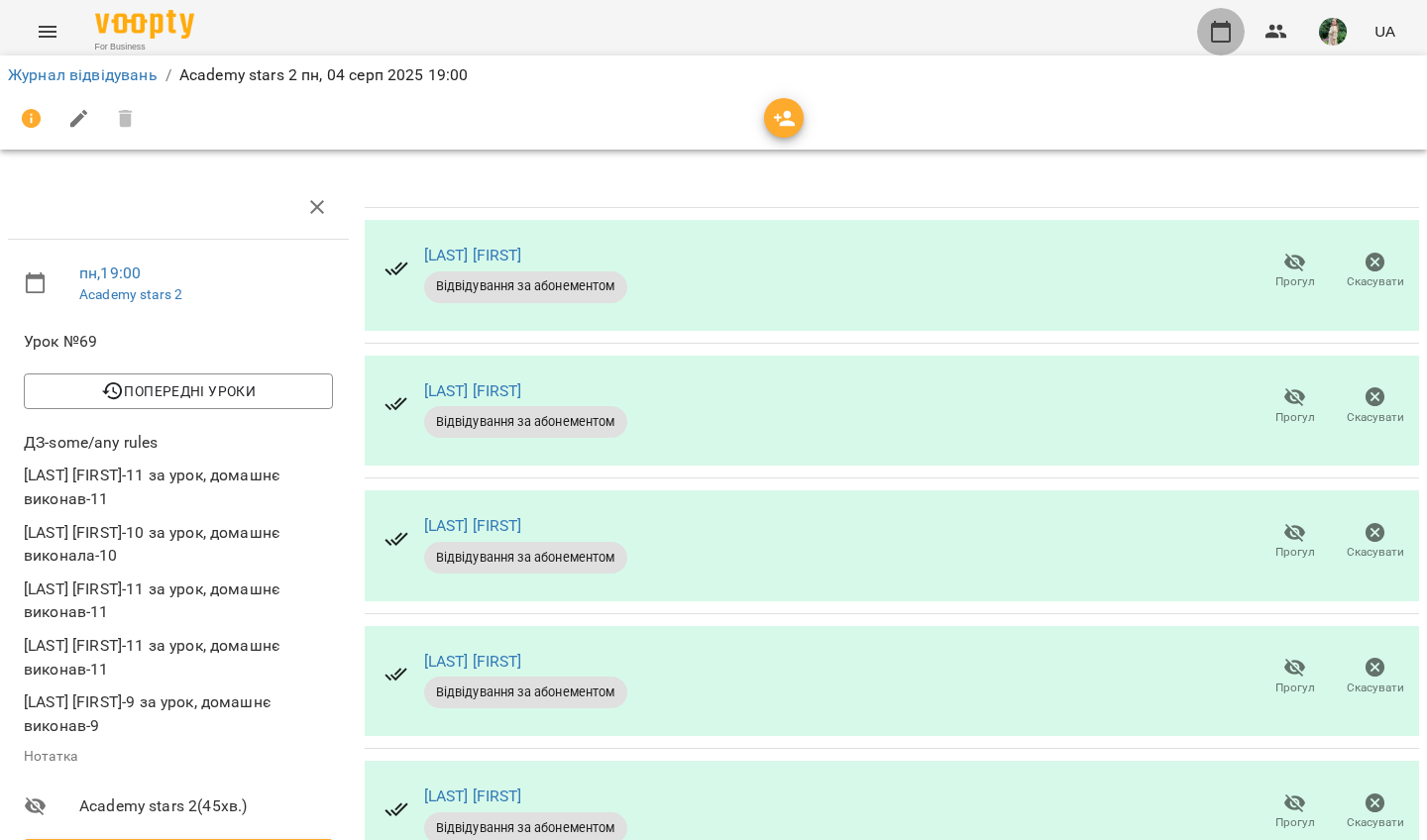 click 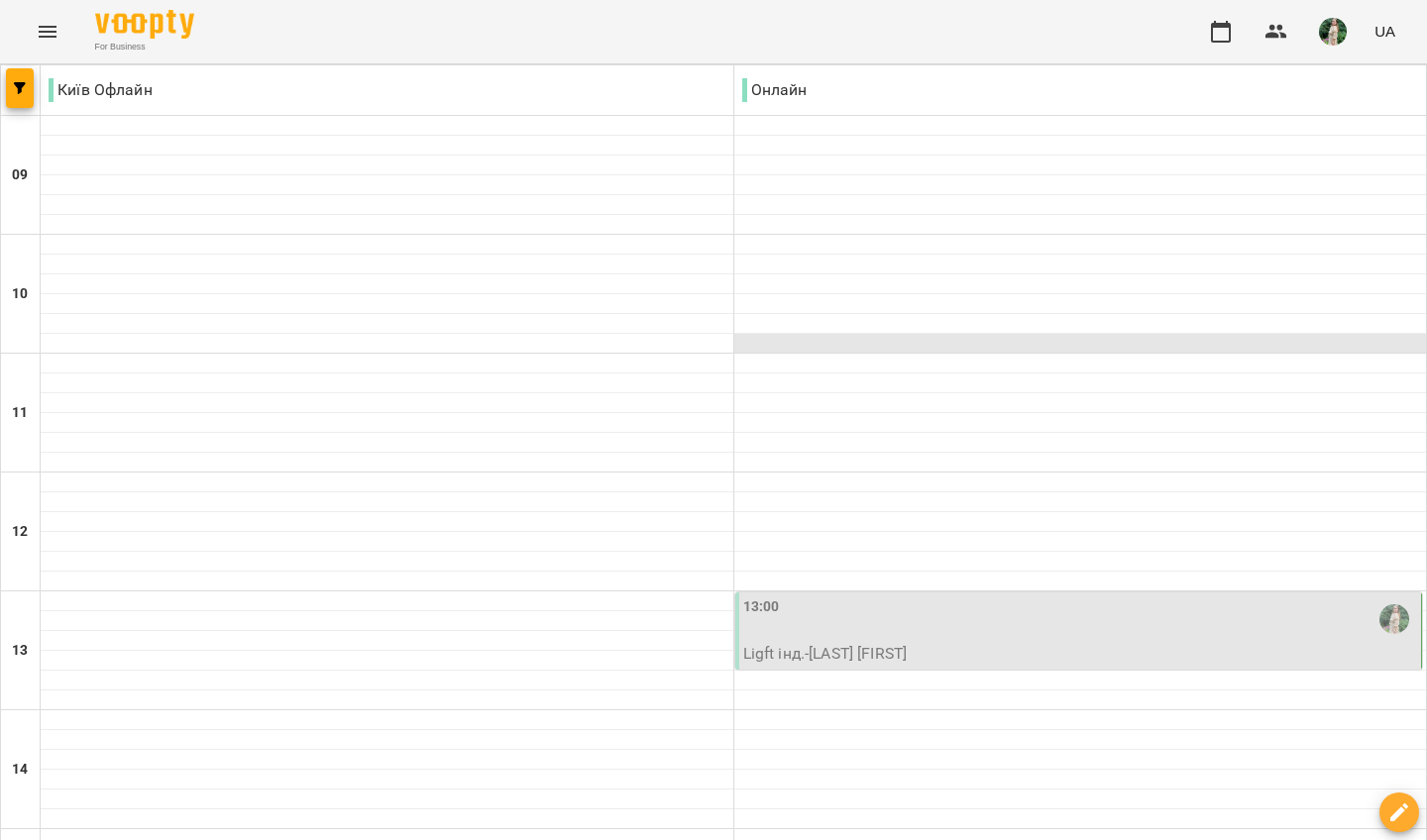 scroll, scrollTop: 833, scrollLeft: 0, axis: vertical 